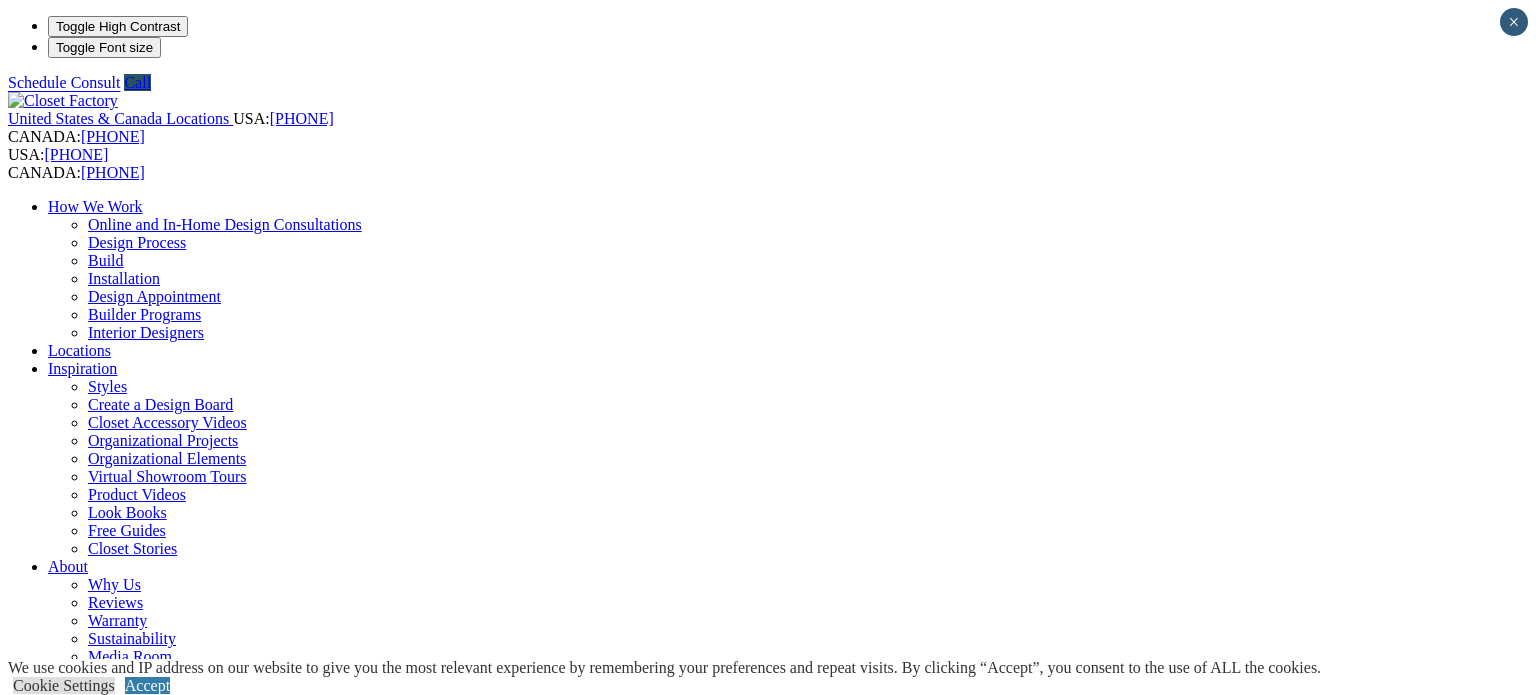 scroll, scrollTop: 1547, scrollLeft: 0, axis: vertical 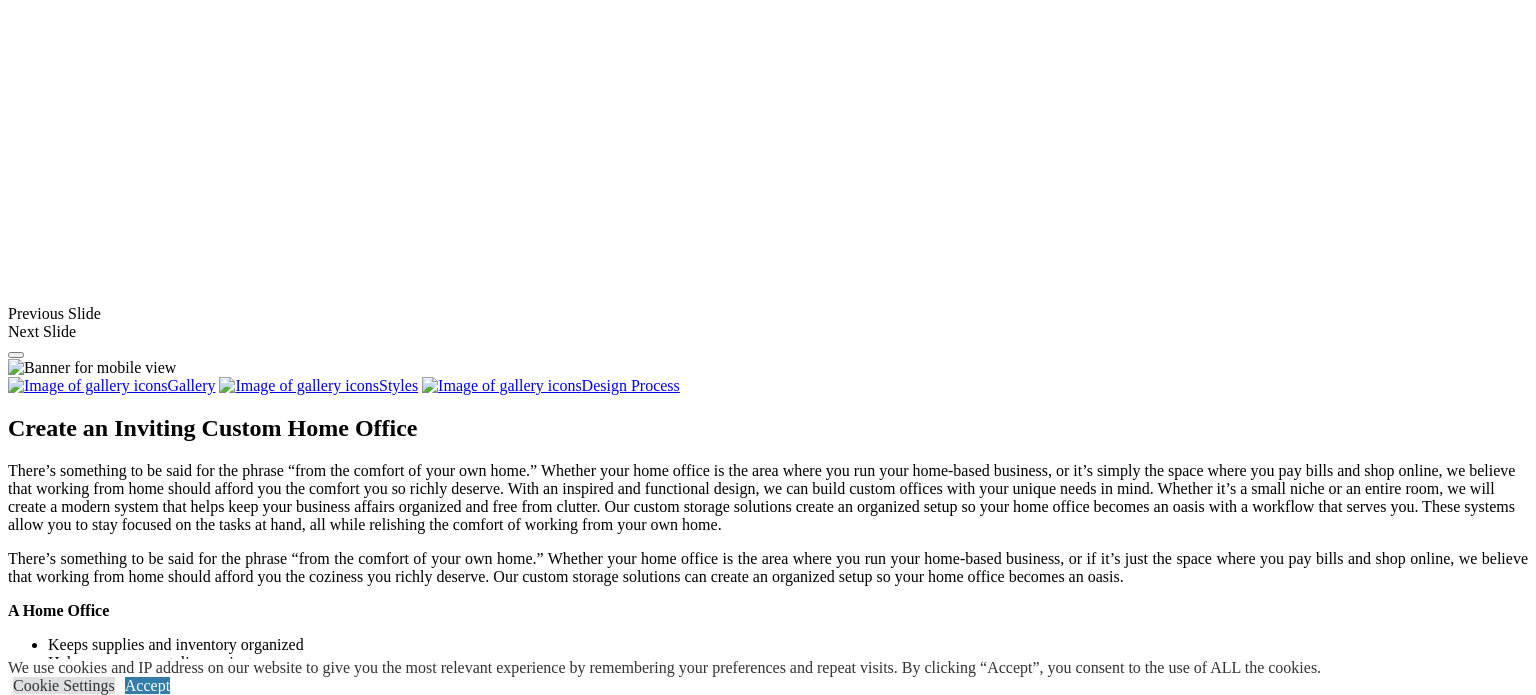 click at bounding box center [8, 36482] 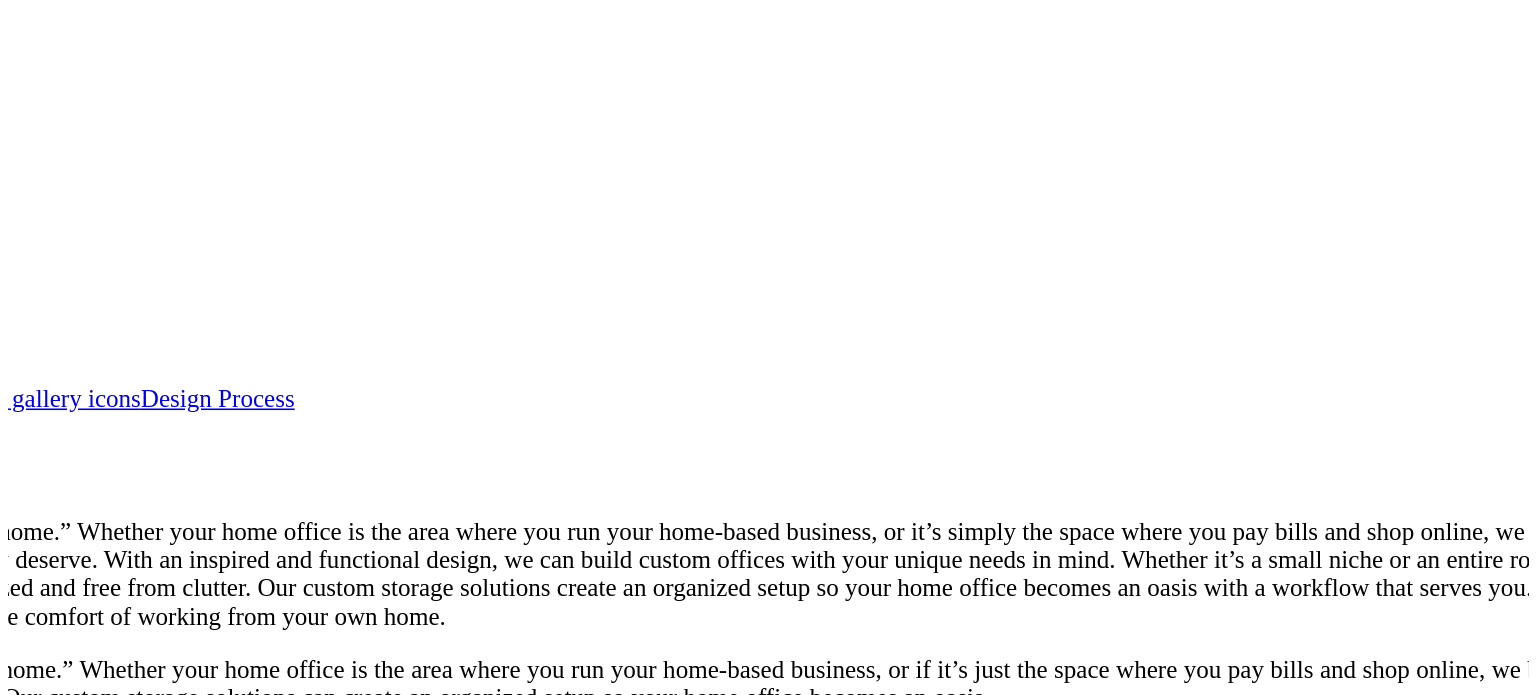 scroll, scrollTop: 1547, scrollLeft: 0, axis: vertical 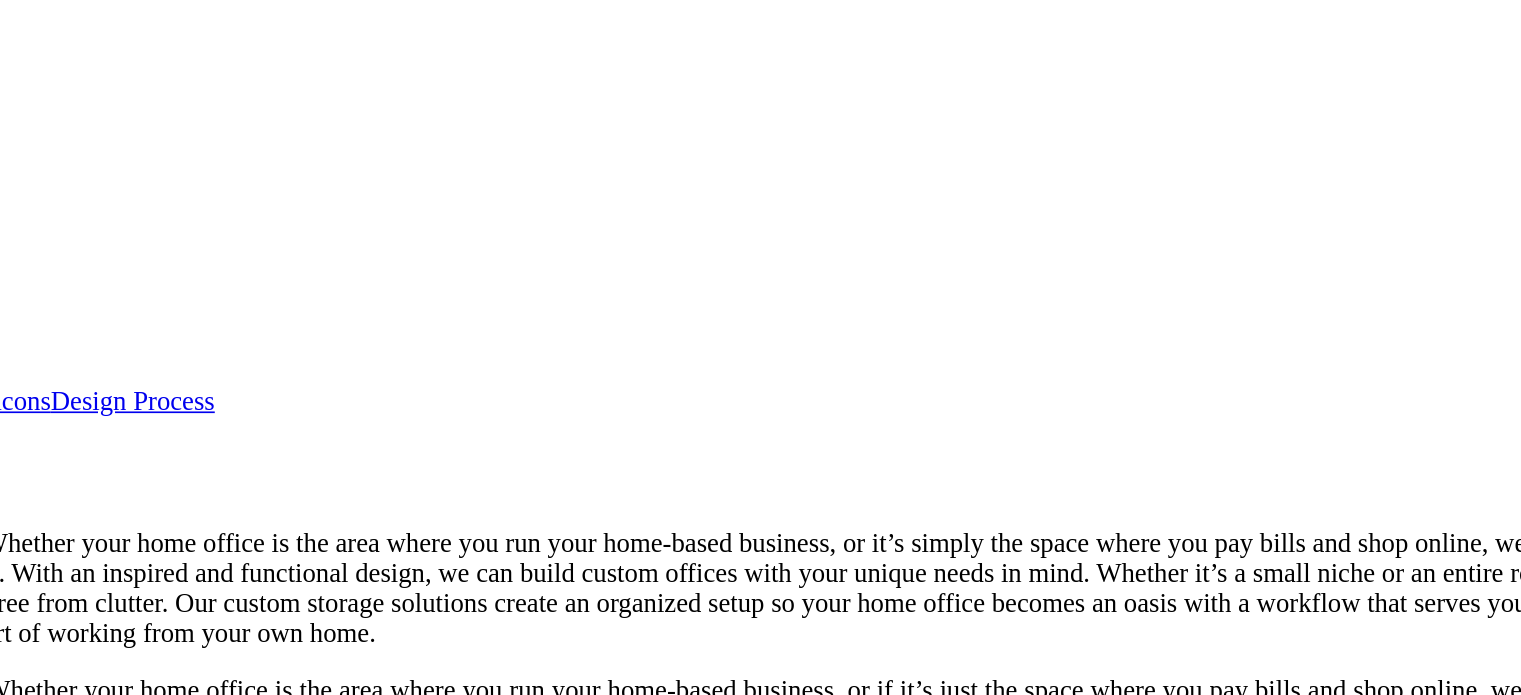 click at bounding box center (798, 1280) 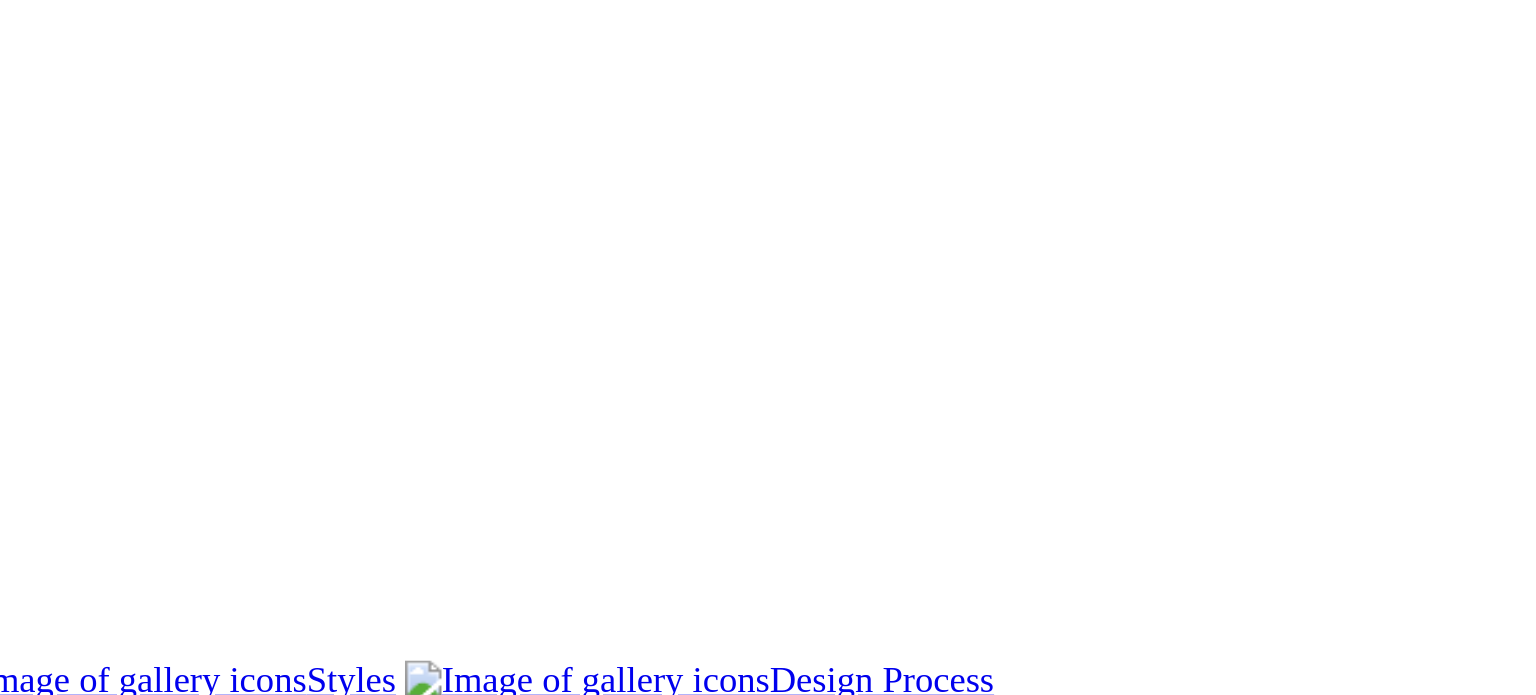 scroll, scrollTop: 1547, scrollLeft: 0, axis: vertical 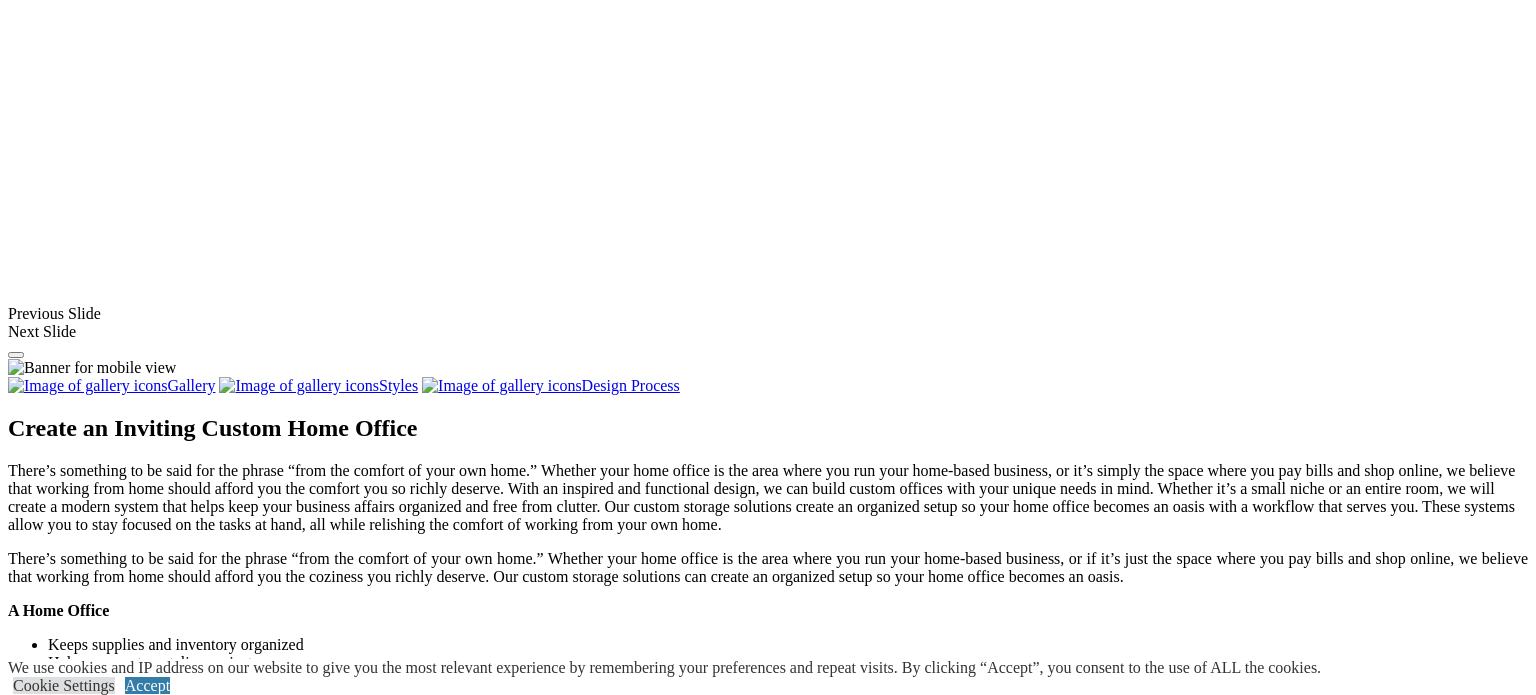 click at bounding box center [8, 36482] 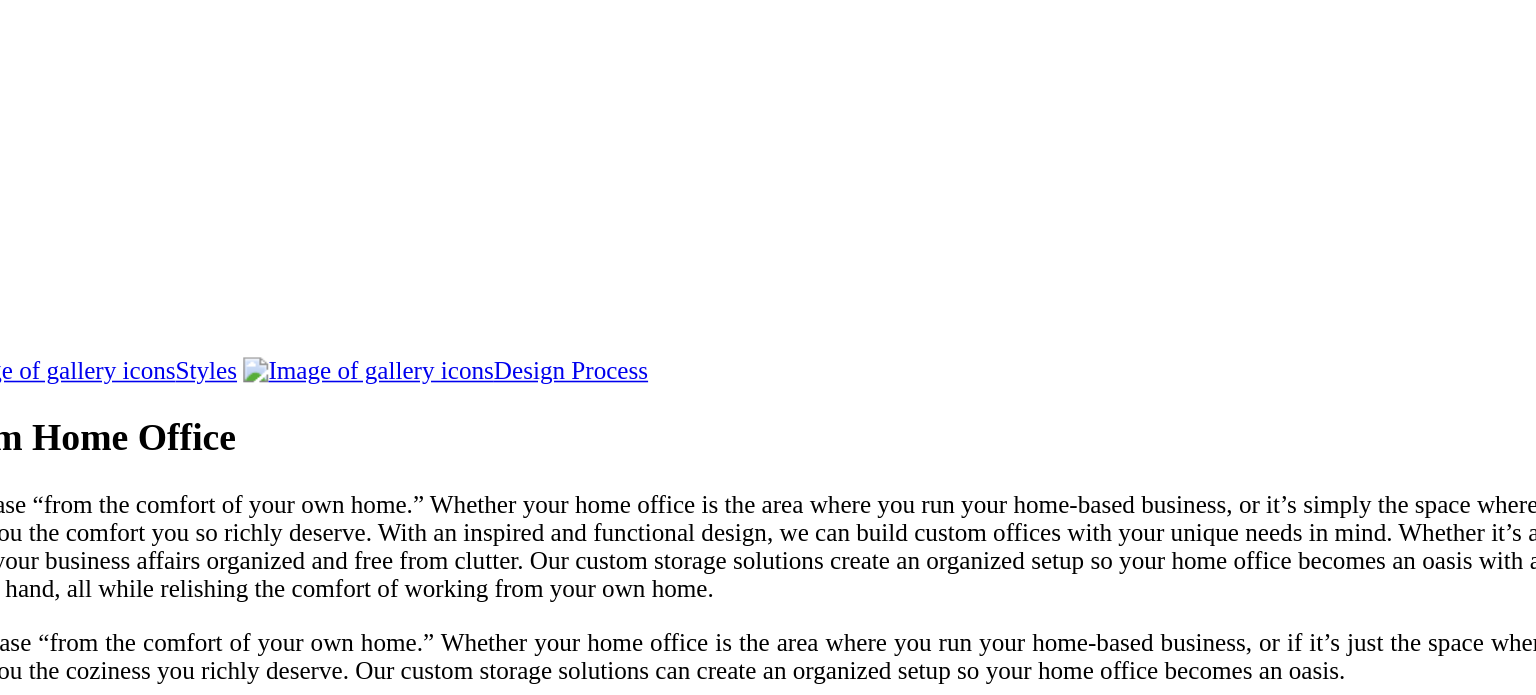 scroll, scrollTop: 1547, scrollLeft: 0, axis: vertical 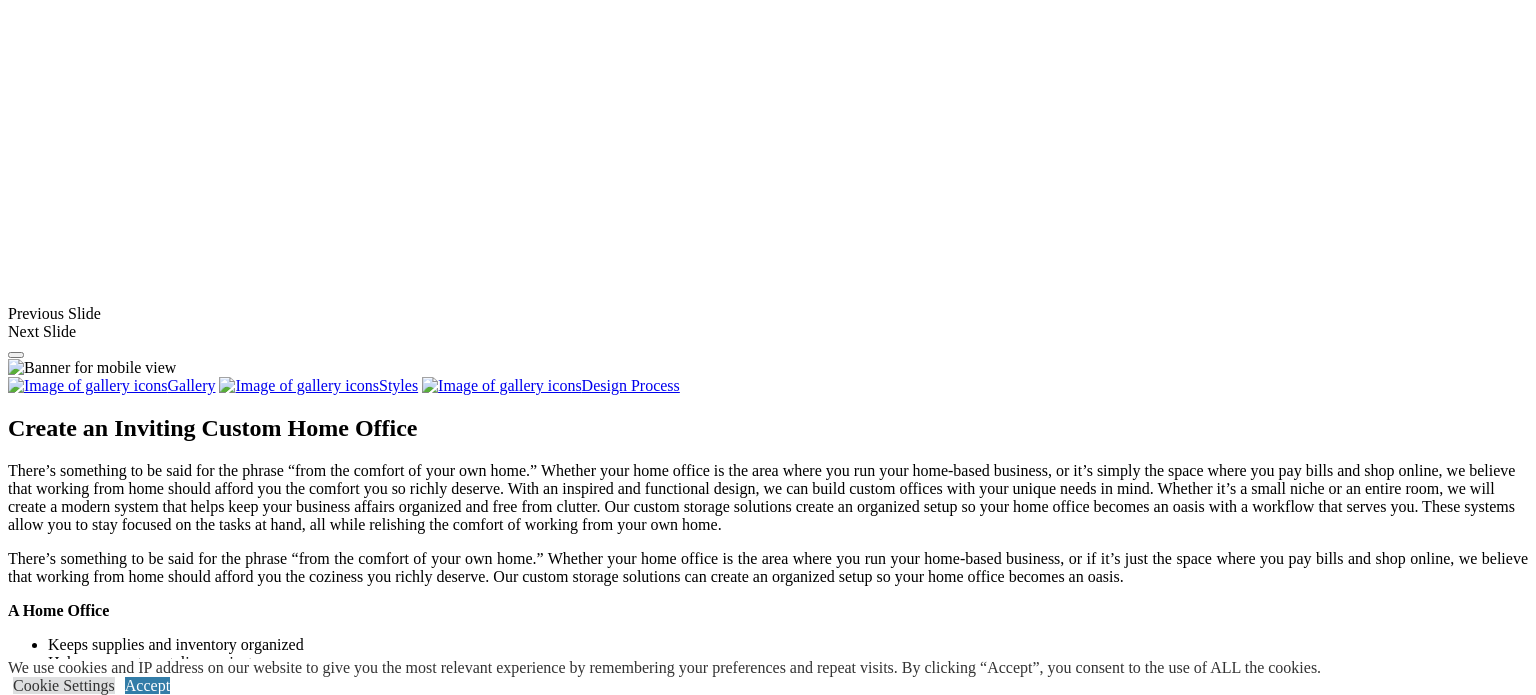 click at bounding box center [8, 36482] 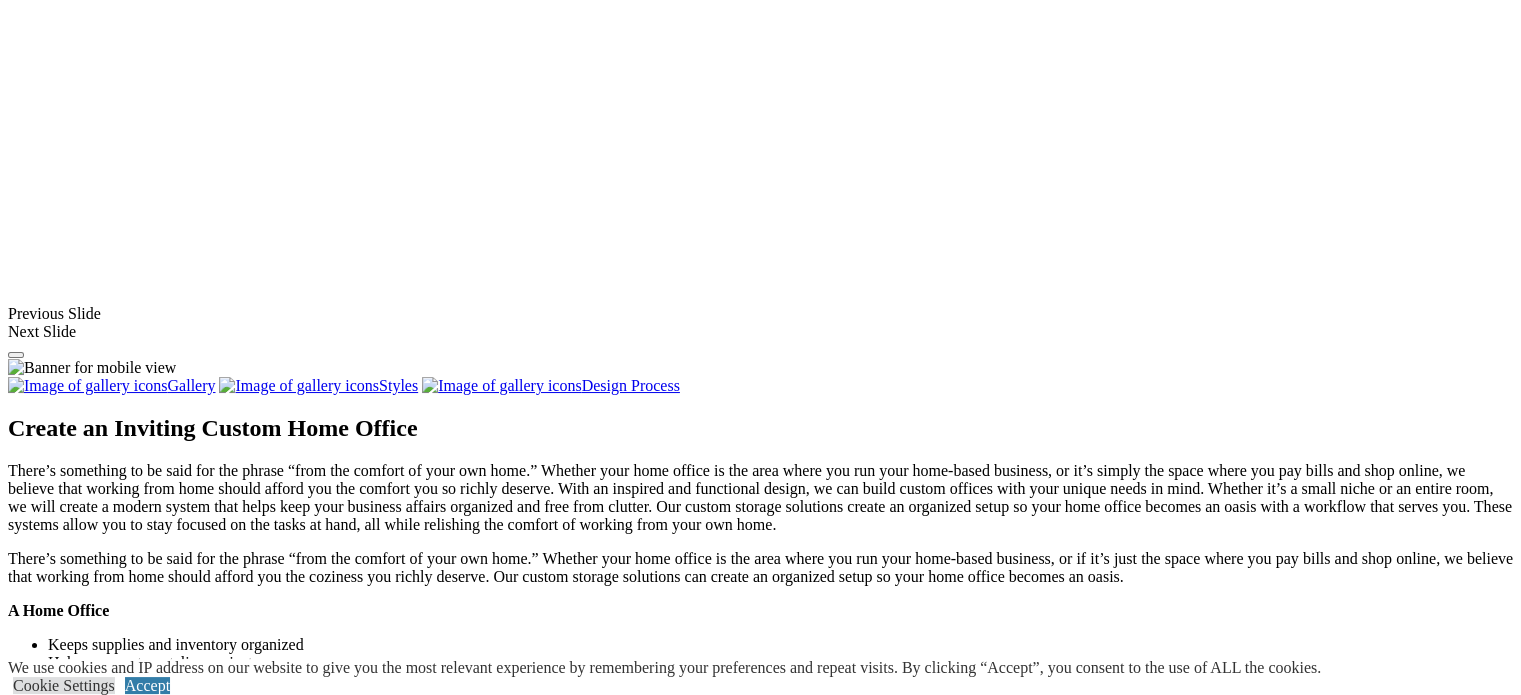 click at bounding box center [330, 1280] 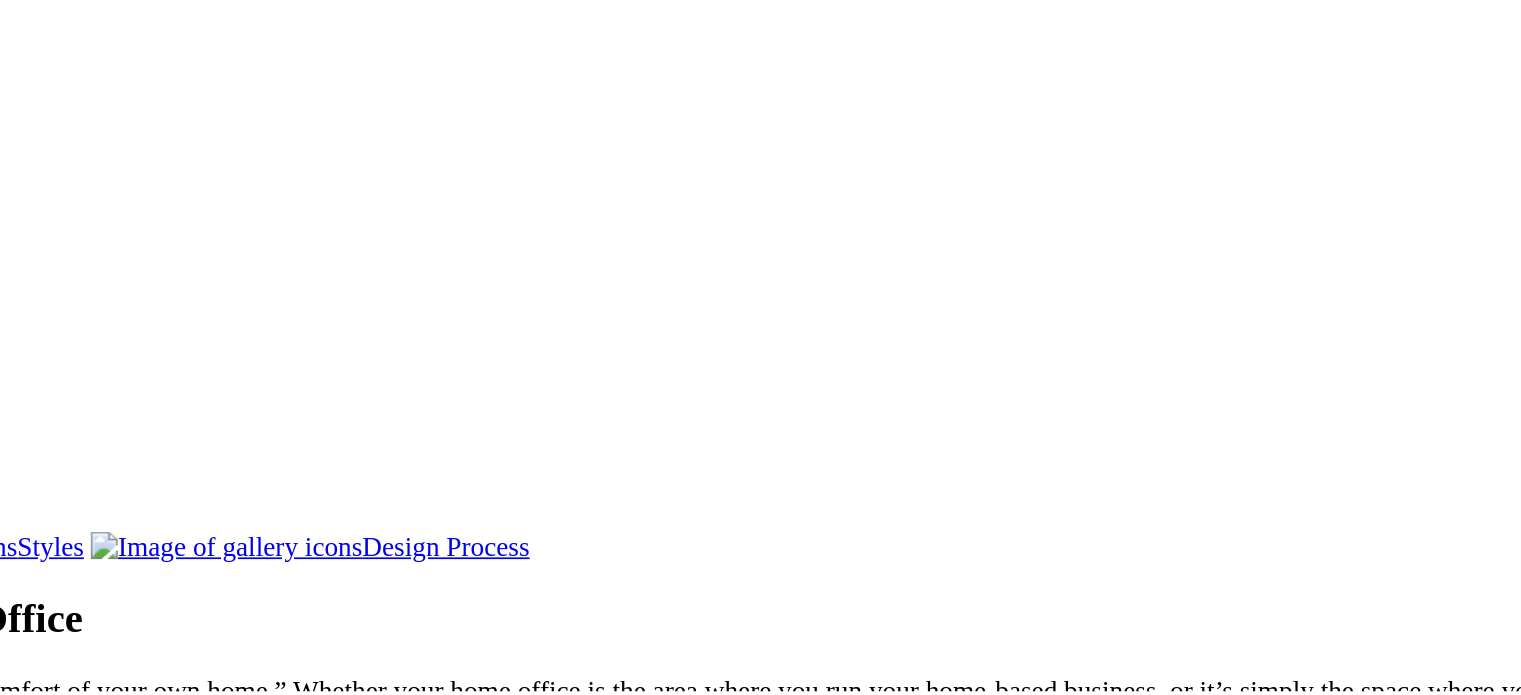scroll, scrollTop: 1547, scrollLeft: 0, axis: vertical 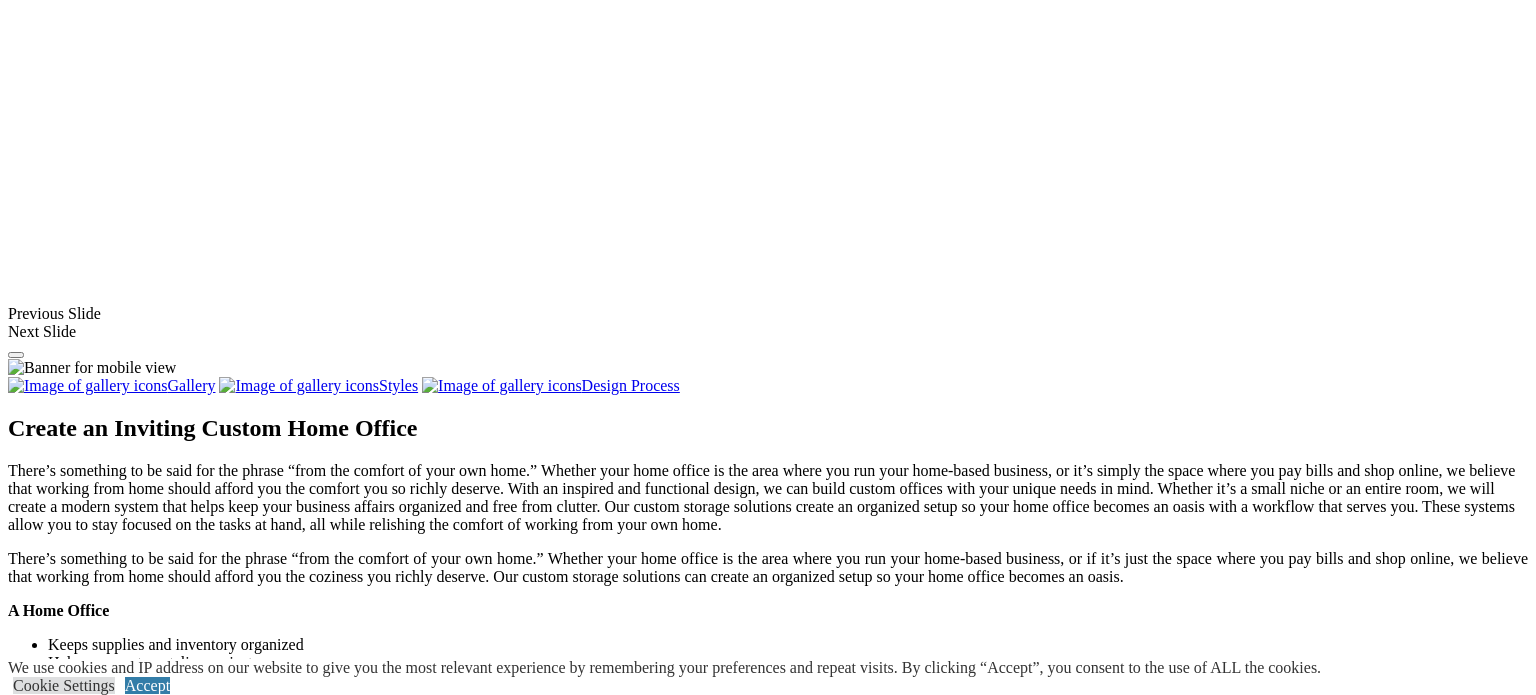 drag, startPoint x: 1305, startPoint y: 346, endPoint x: 1182, endPoint y: 329, distance: 124.16924 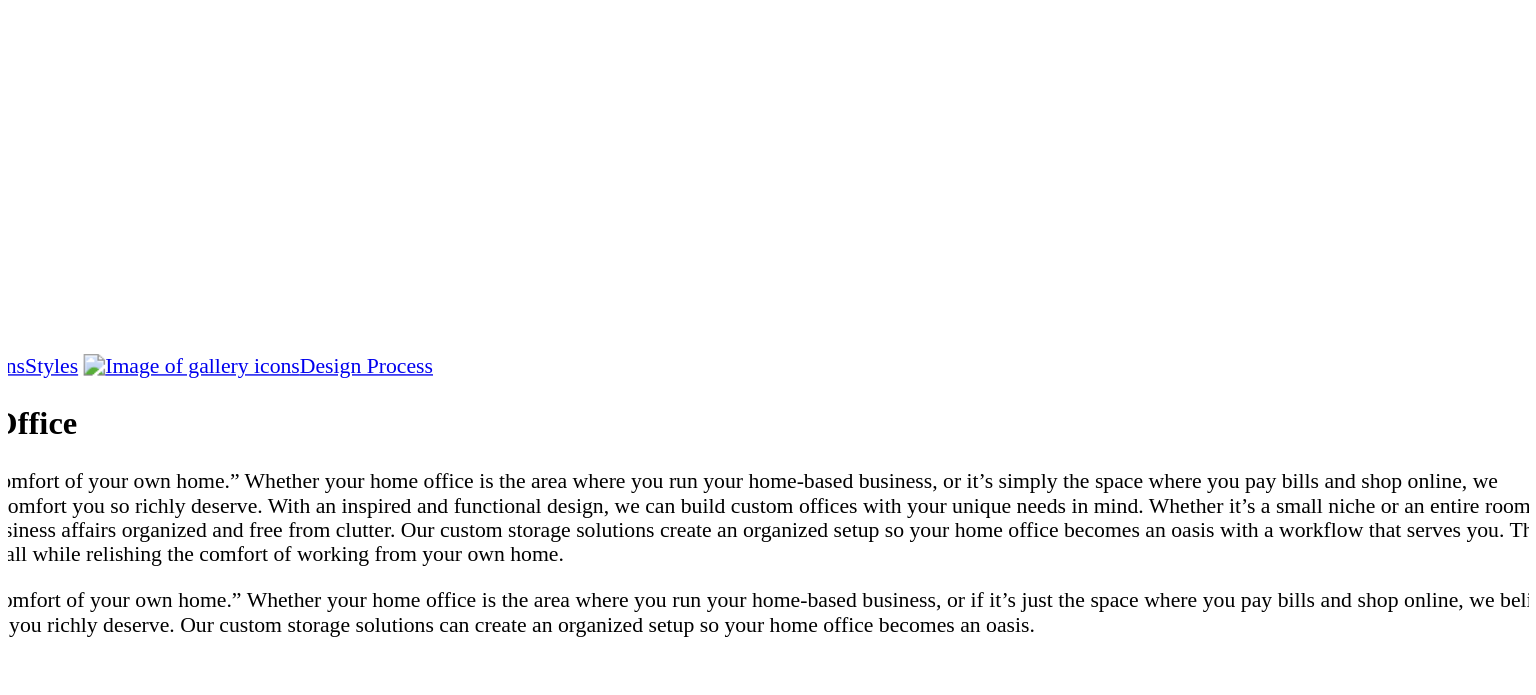 scroll, scrollTop: 1547, scrollLeft: 0, axis: vertical 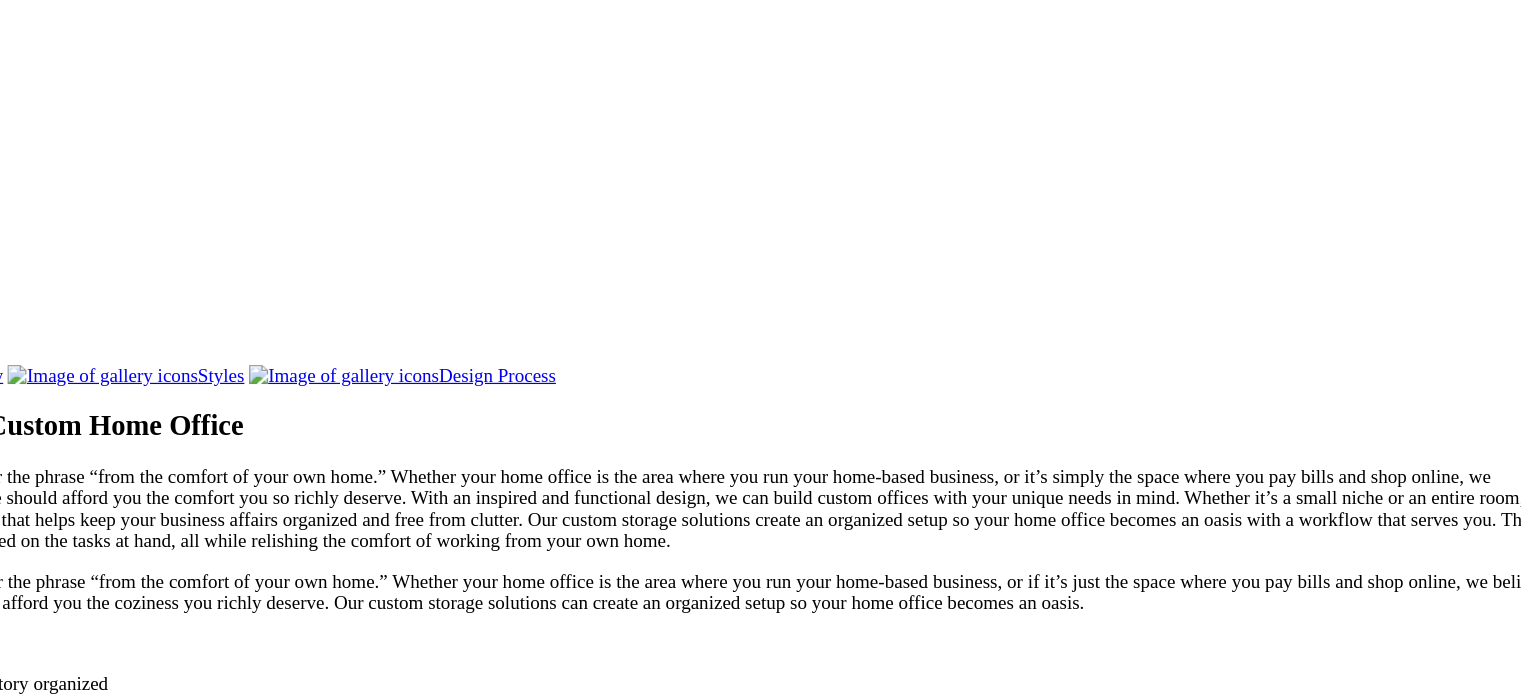 click at bounding box center [1059, 1454] 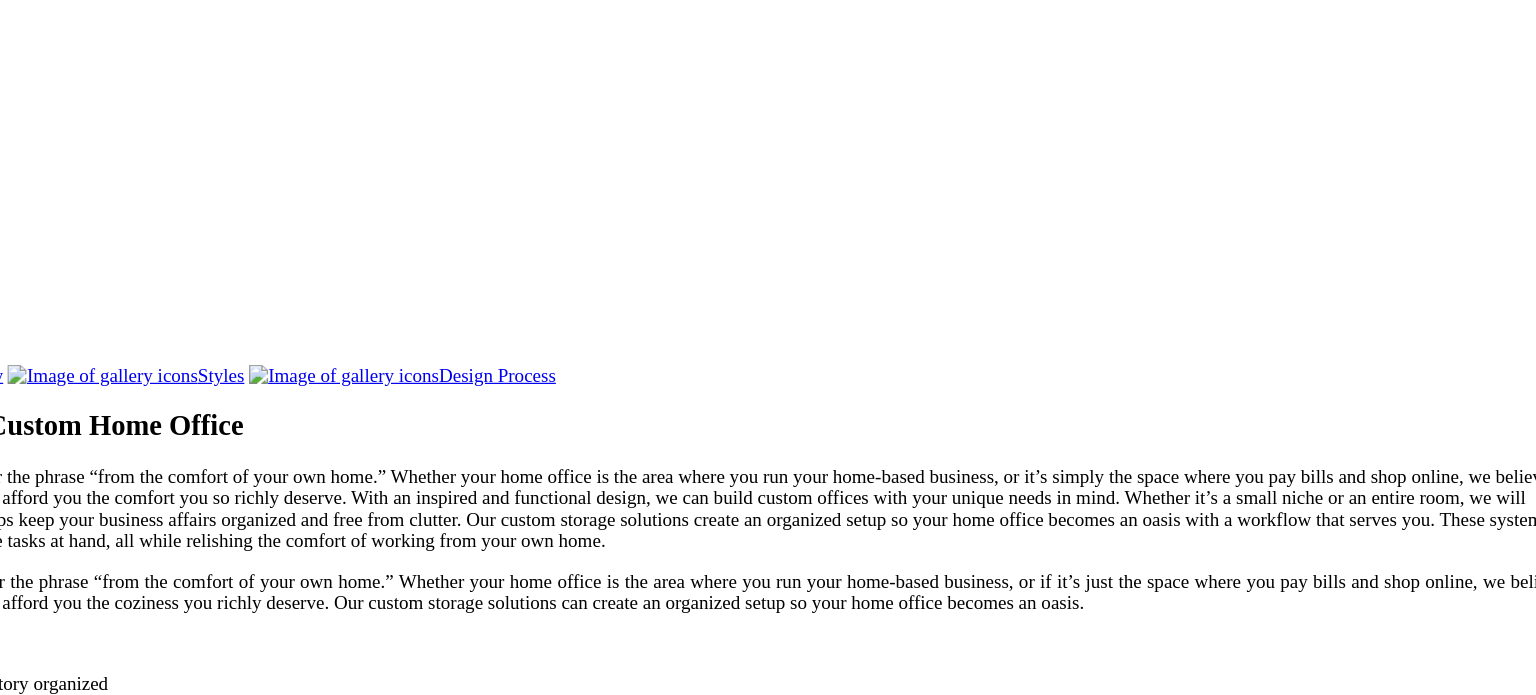 scroll, scrollTop: 1547, scrollLeft: 0, axis: vertical 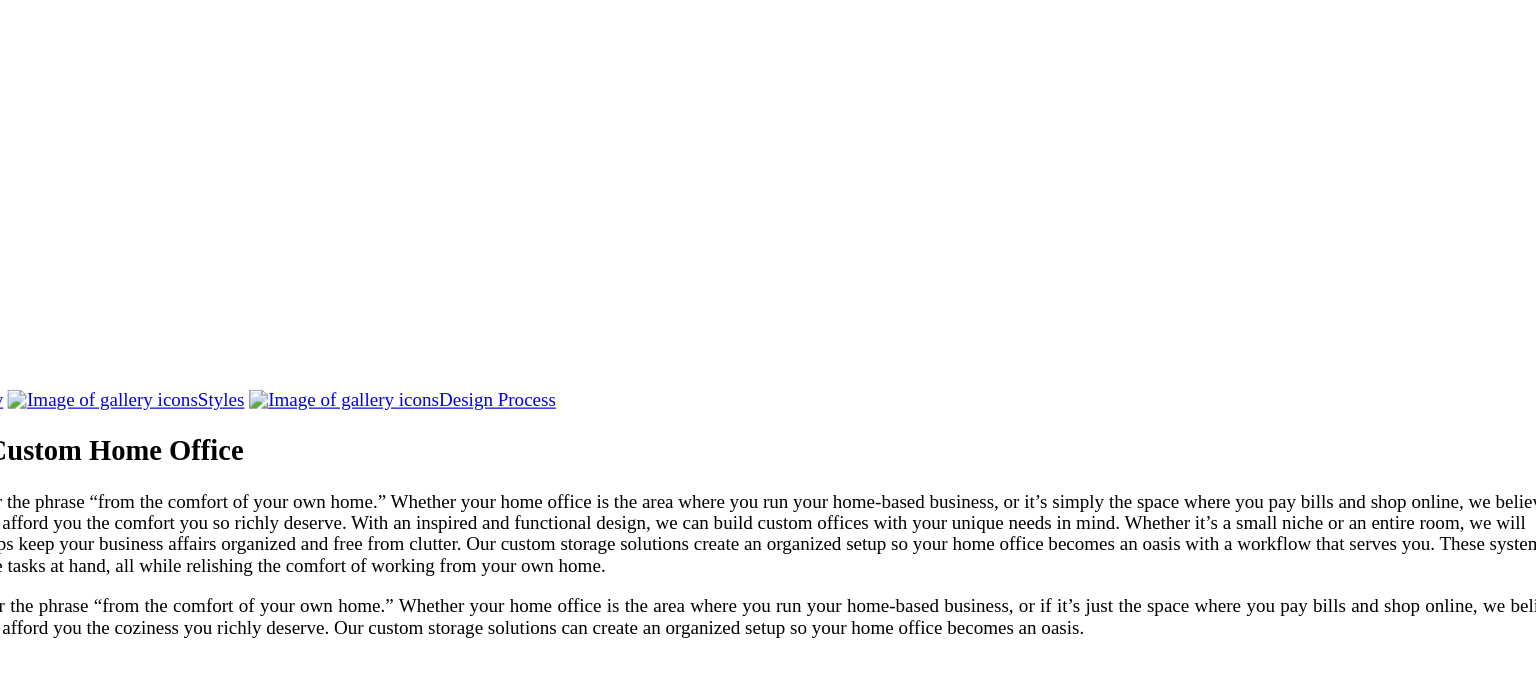 click at bounding box center (768, 36464) 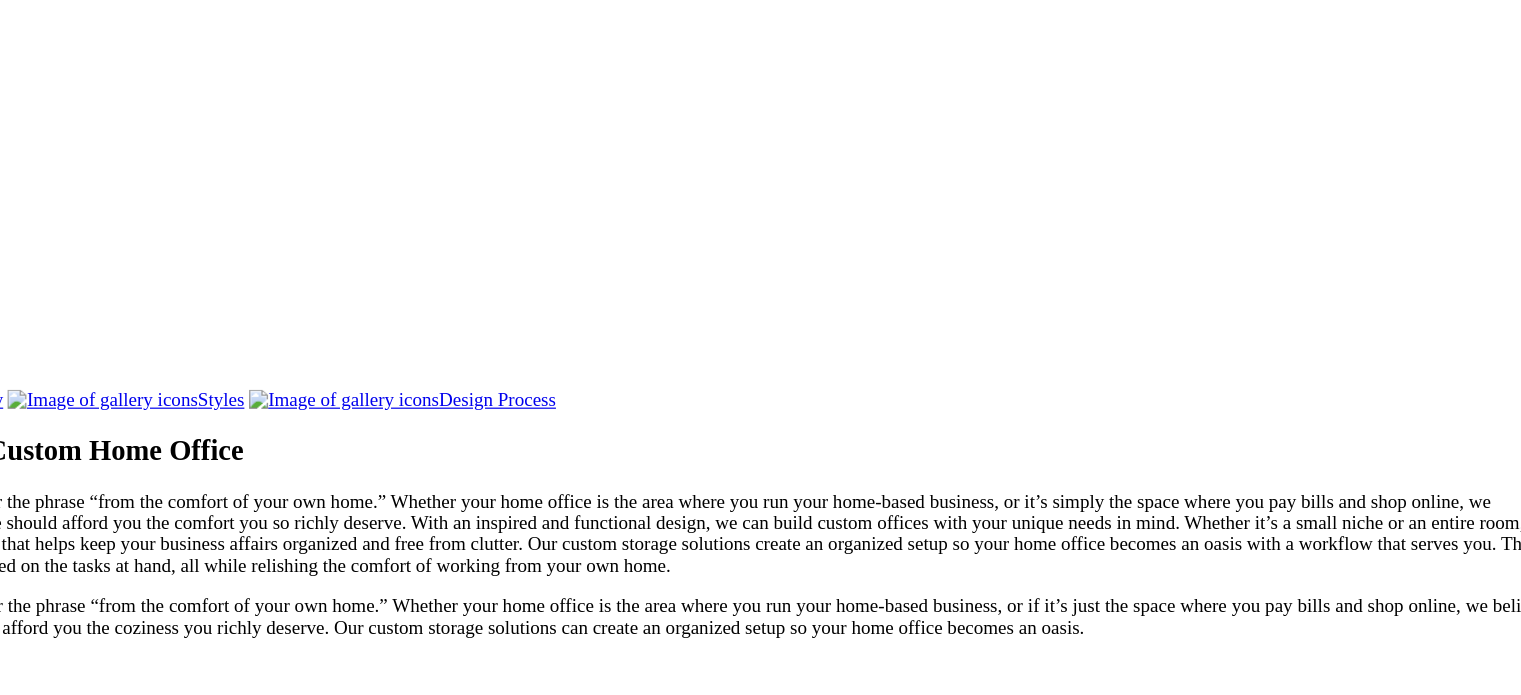 click at bounding box center [74, 1280] 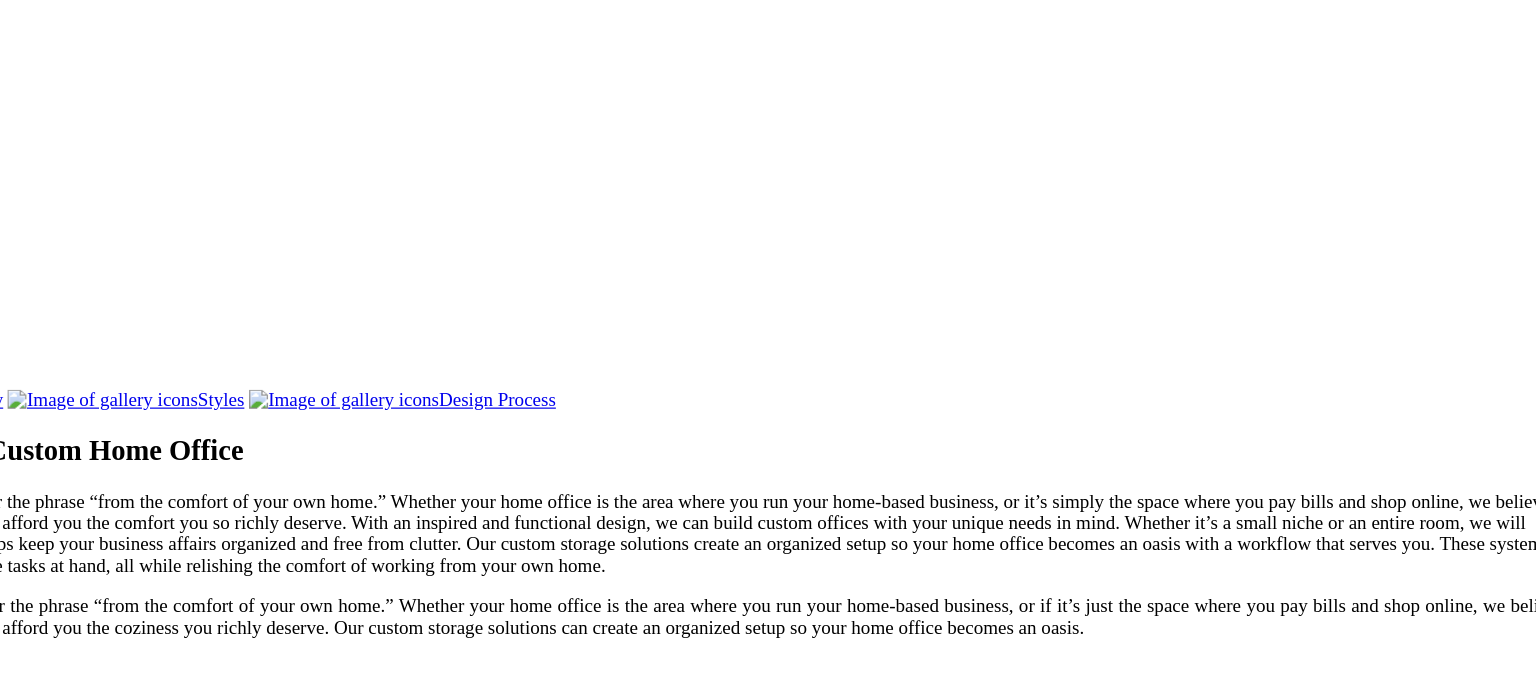 click at bounding box center [8, 36482] 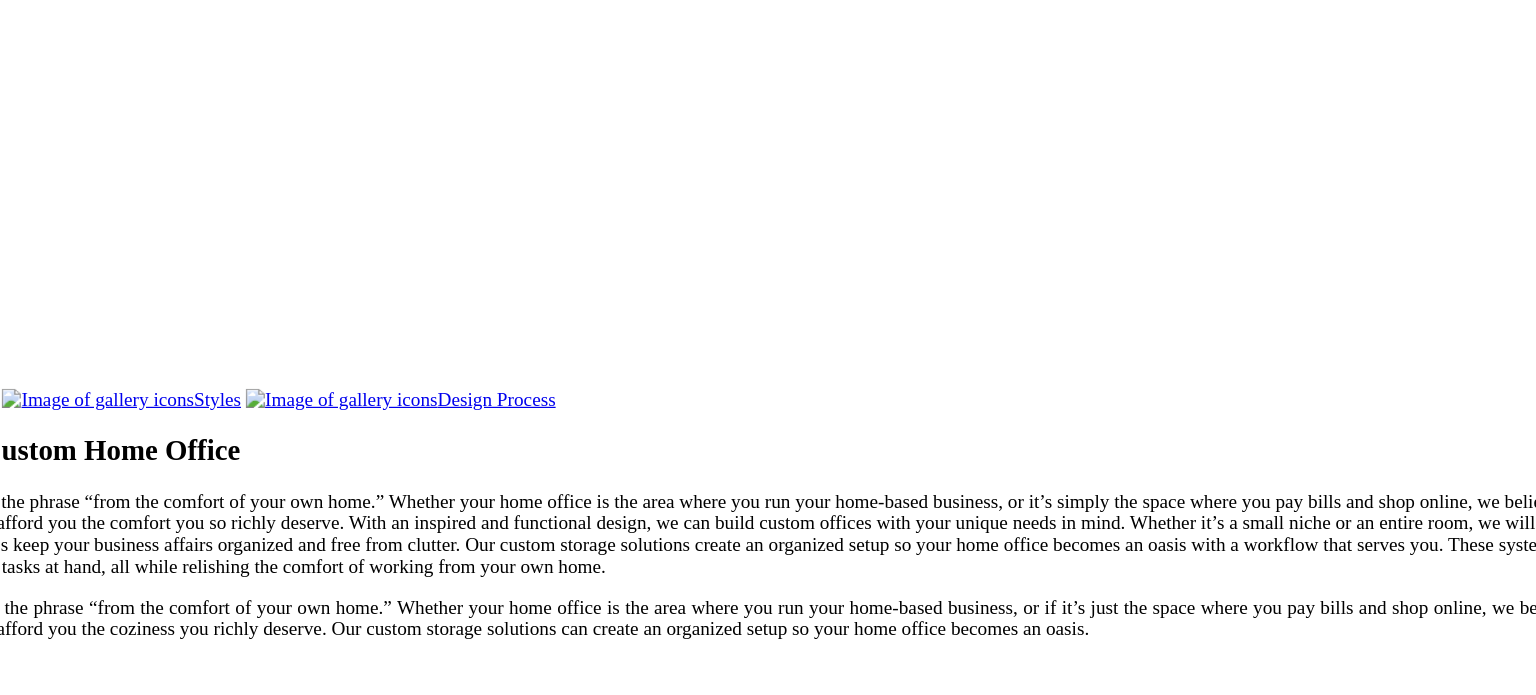 scroll, scrollTop: 1547, scrollLeft: 0, axis: vertical 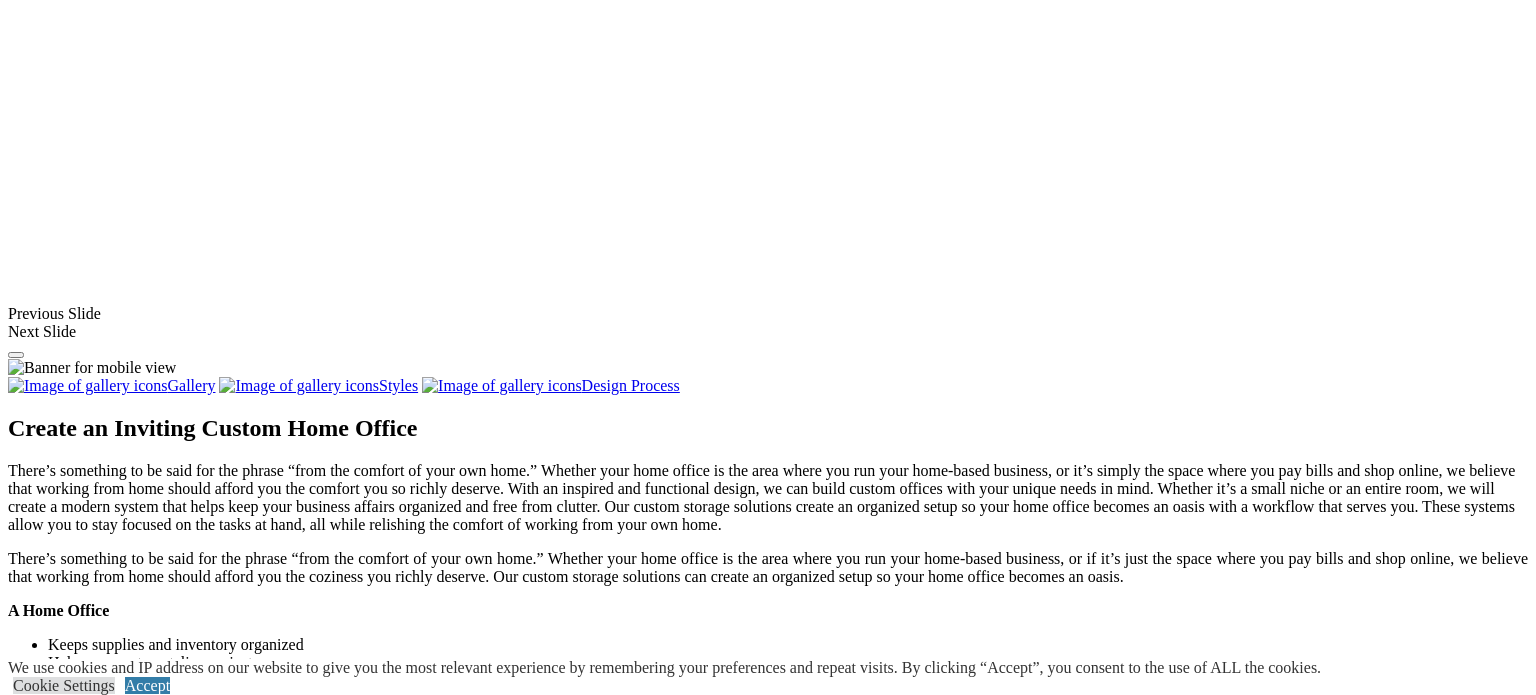 click at bounding box center [8, 36482] 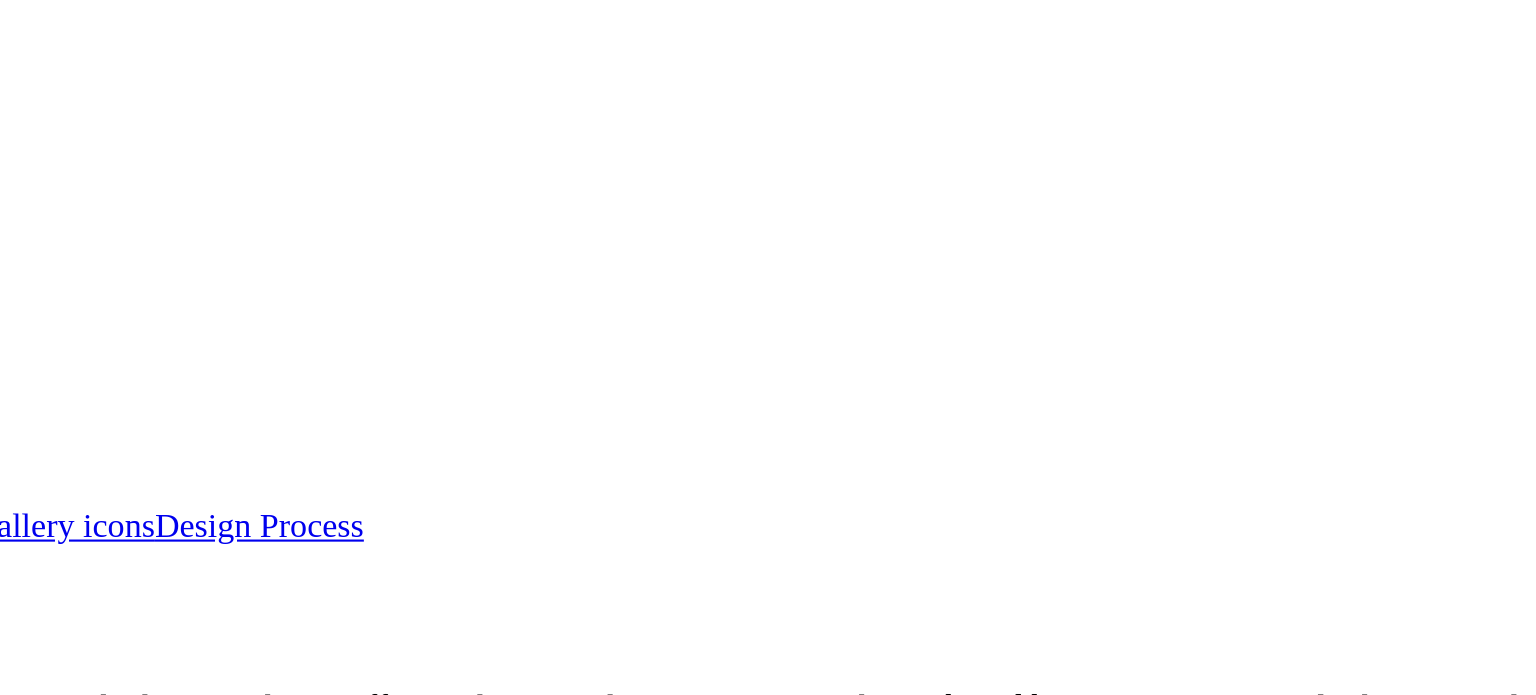 scroll, scrollTop: 1547, scrollLeft: 0, axis: vertical 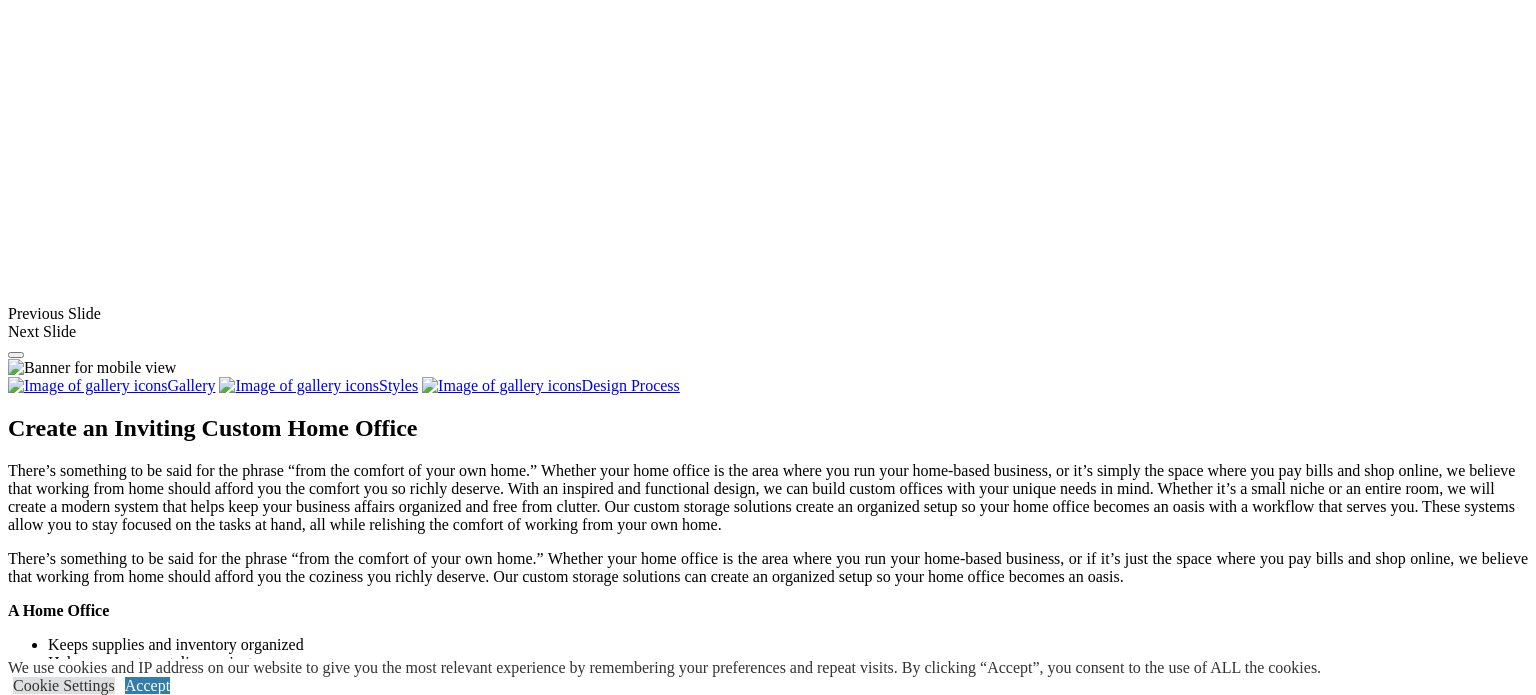 click at bounding box center (8, 36482) 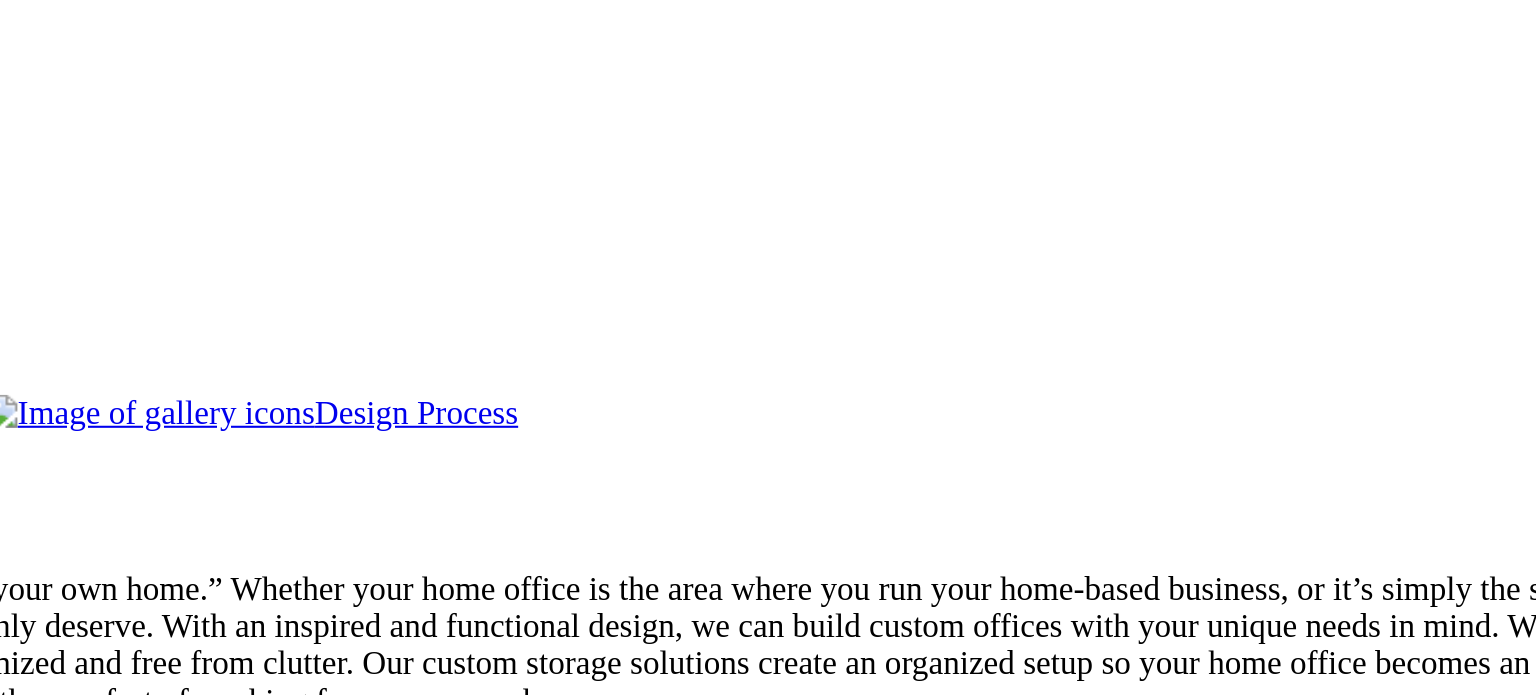 click at bounding box center (8, 36482) 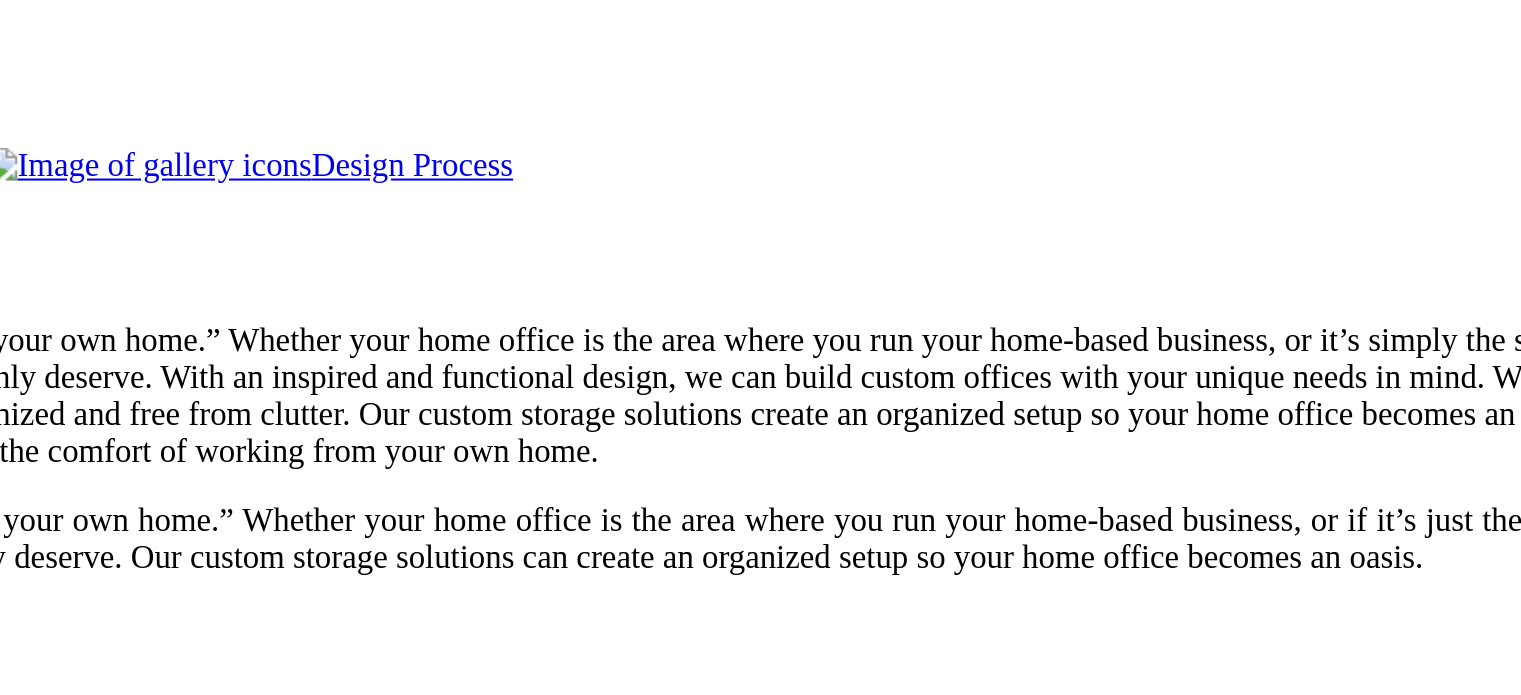 scroll, scrollTop: 1546, scrollLeft: 0, axis: vertical 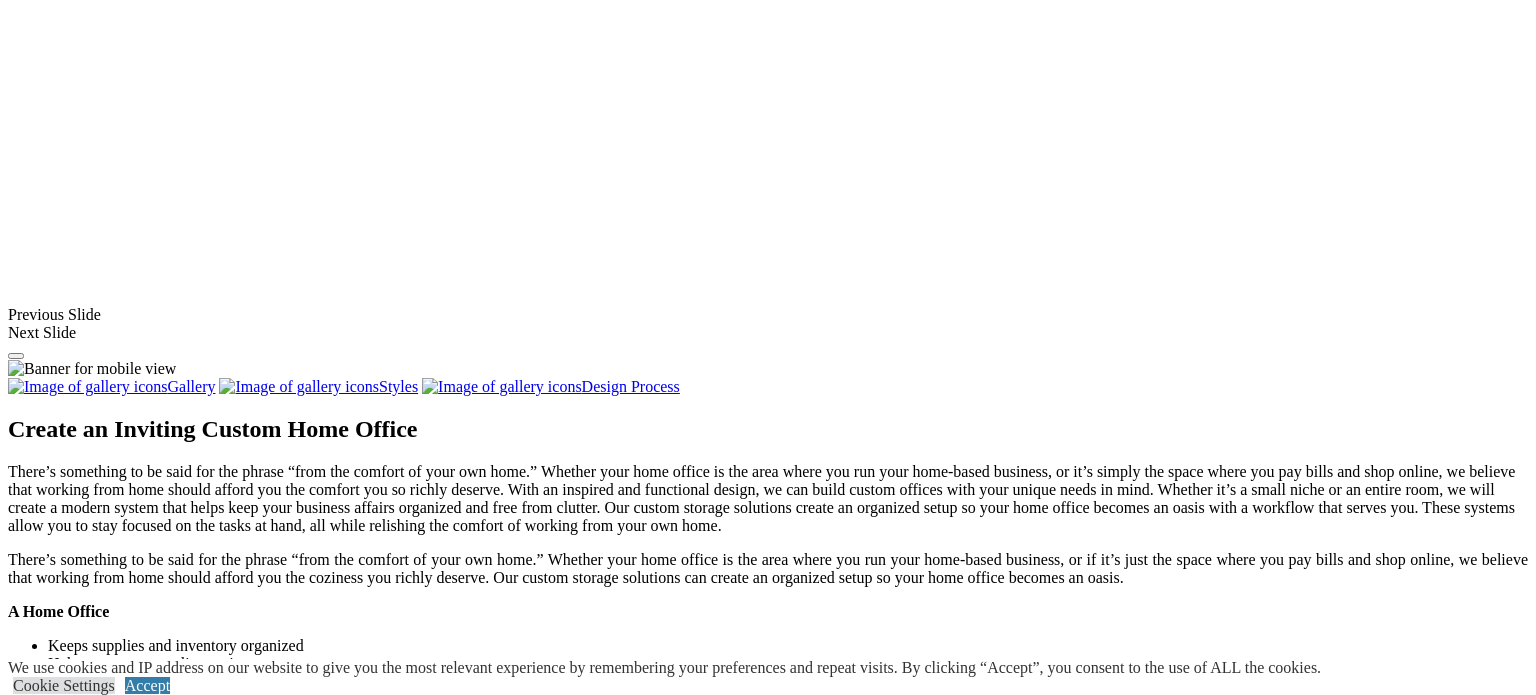 click at bounding box center (8, 36483) 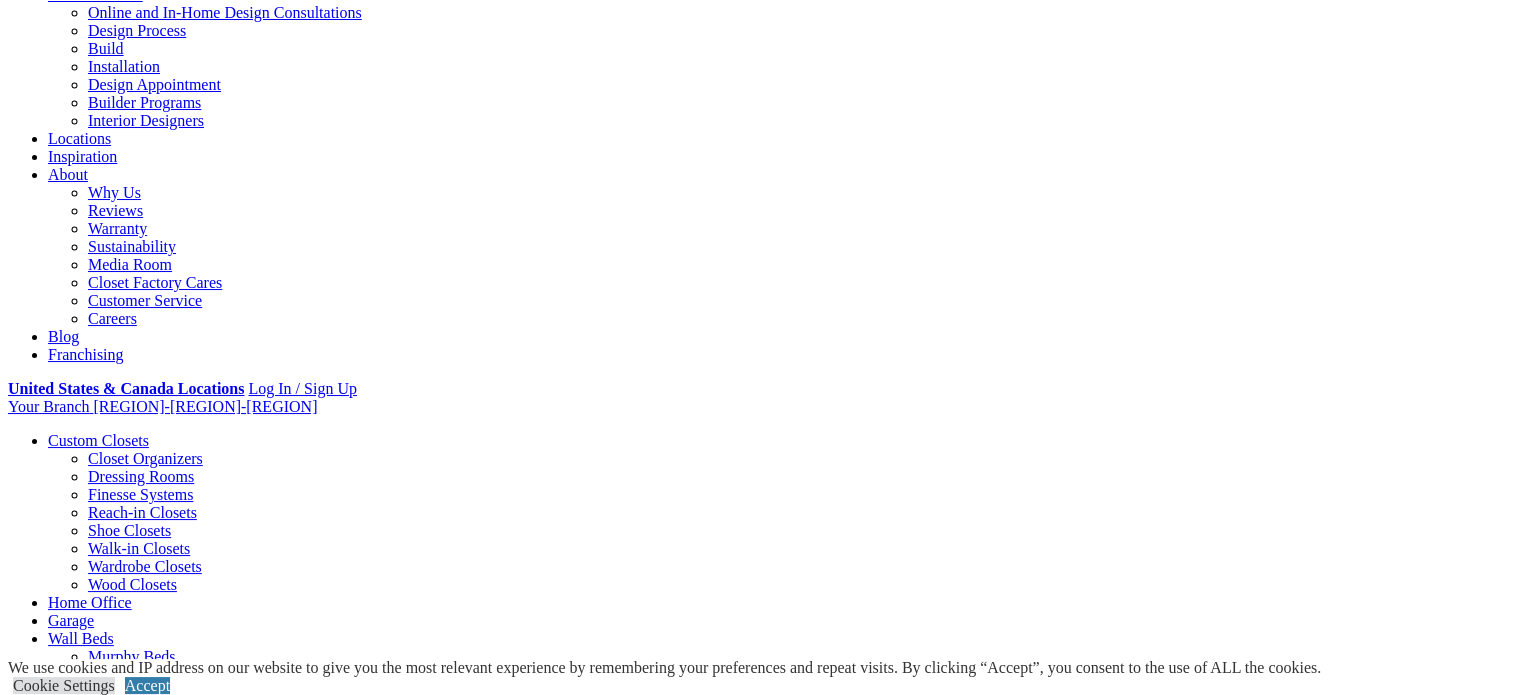 scroll, scrollTop: 211, scrollLeft: 0, axis: vertical 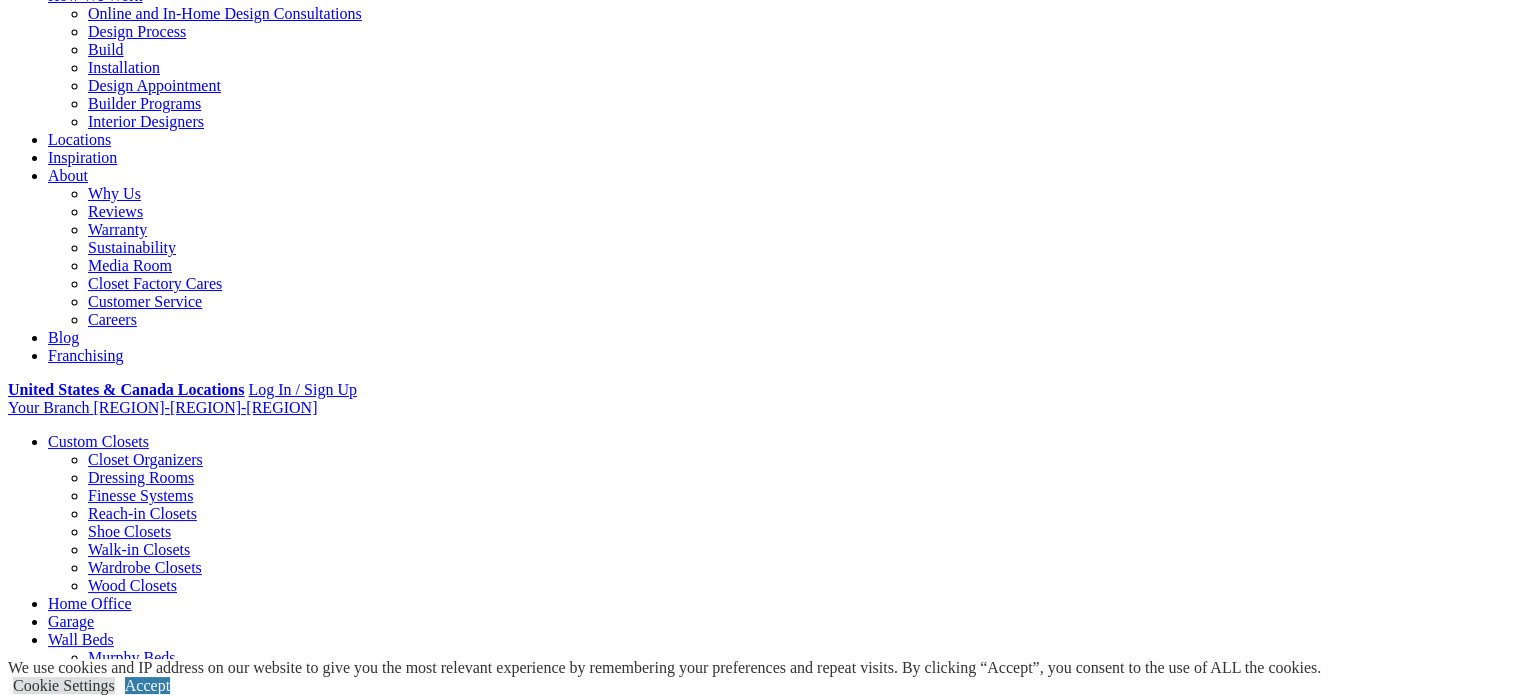 click on "Home Offices
Discover a new way to manage your business affairs with a personalized home office. We create office built-ins to keep you organized and productive." at bounding box center (-2273, 1147) 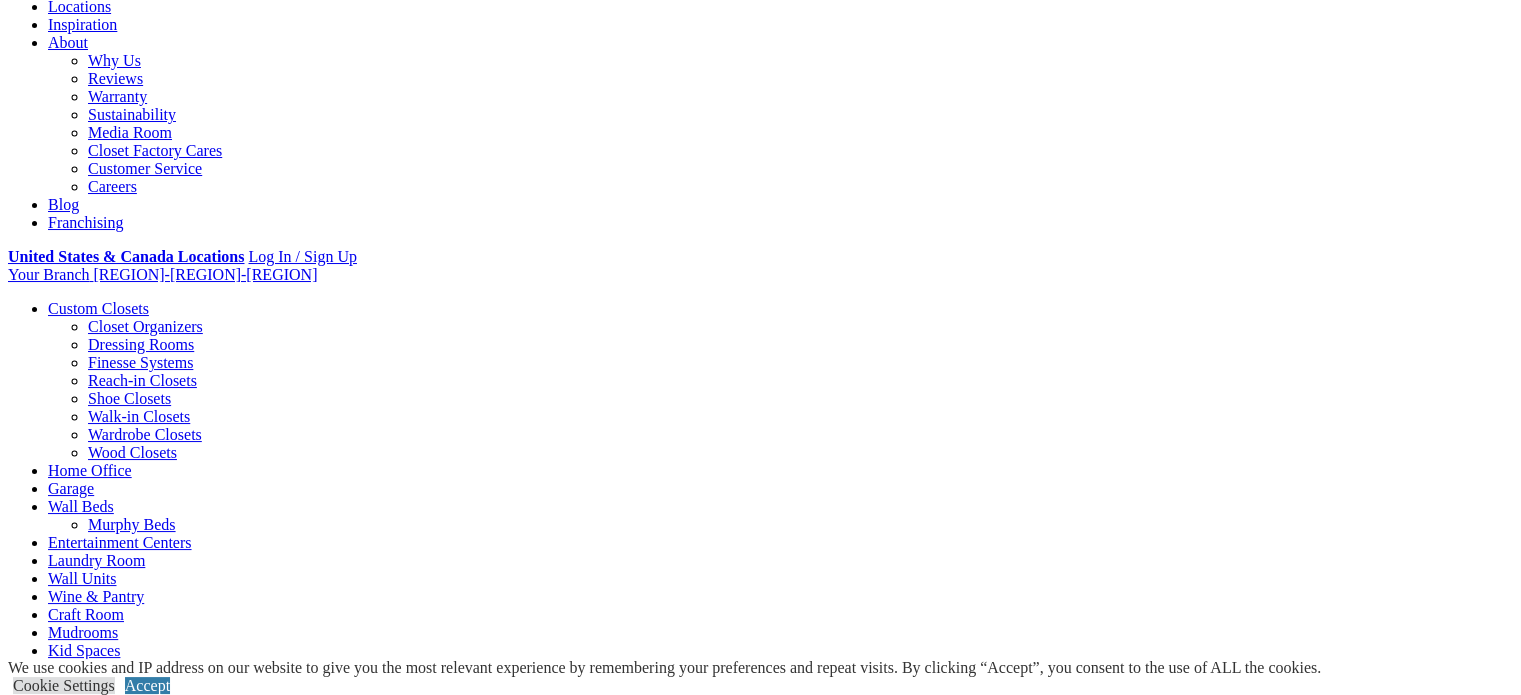 scroll, scrollTop: 343, scrollLeft: 0, axis: vertical 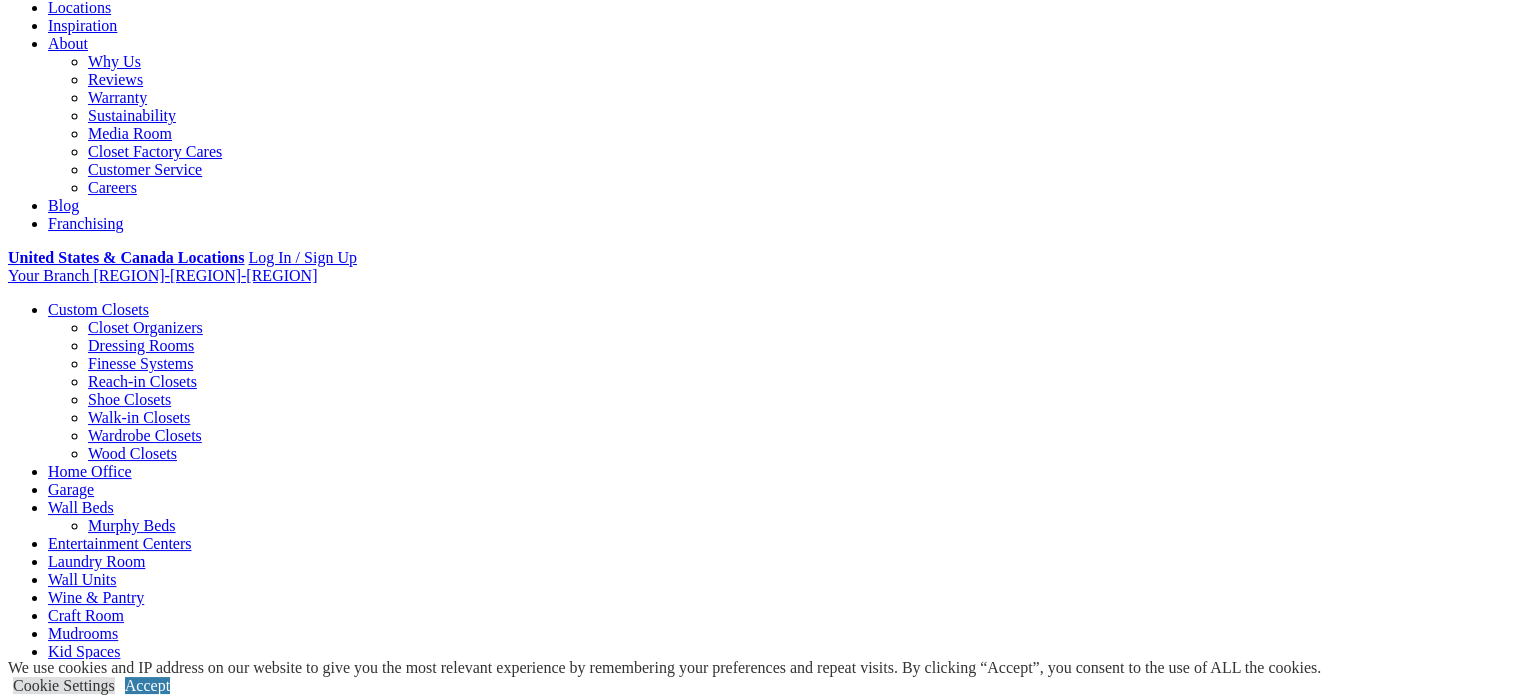 click on "Gallery" at bounding box center [111, 1409] 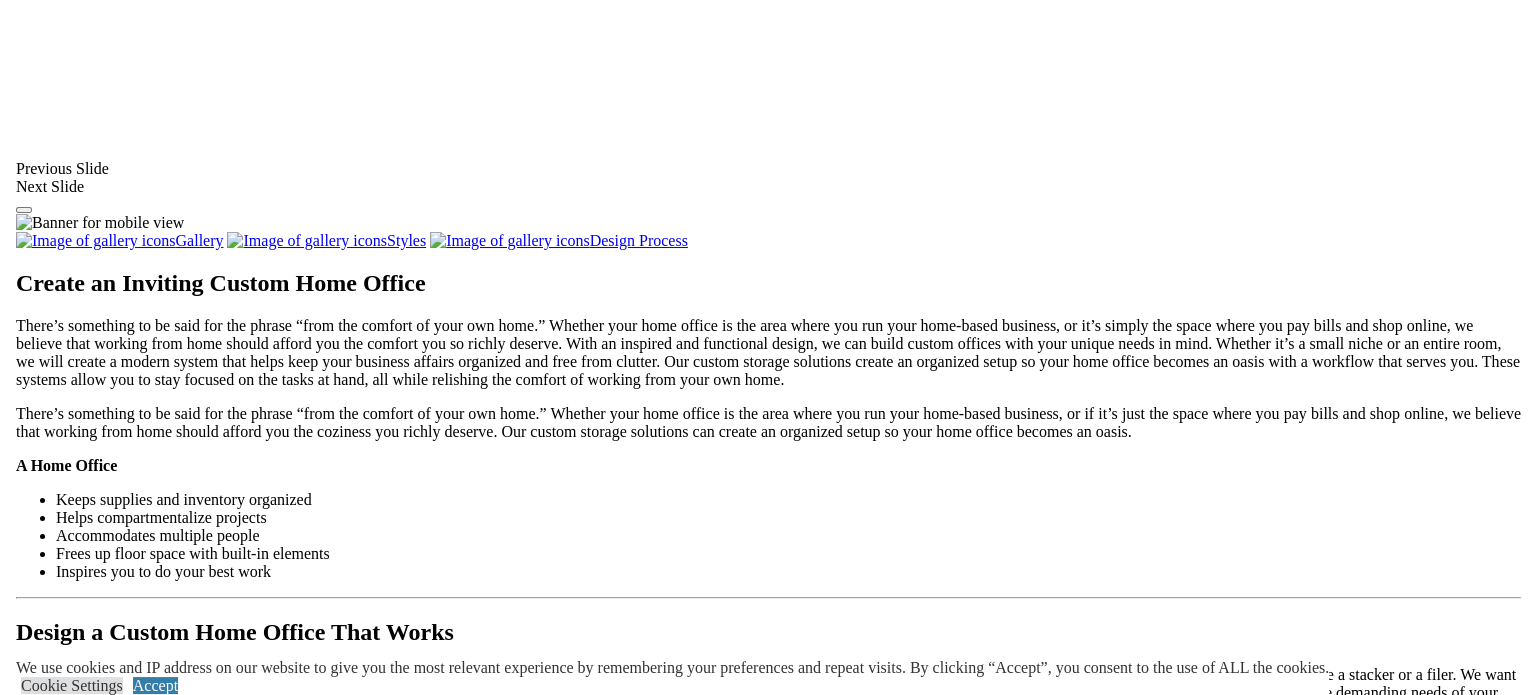 scroll, scrollTop: 1560, scrollLeft: 0, axis: vertical 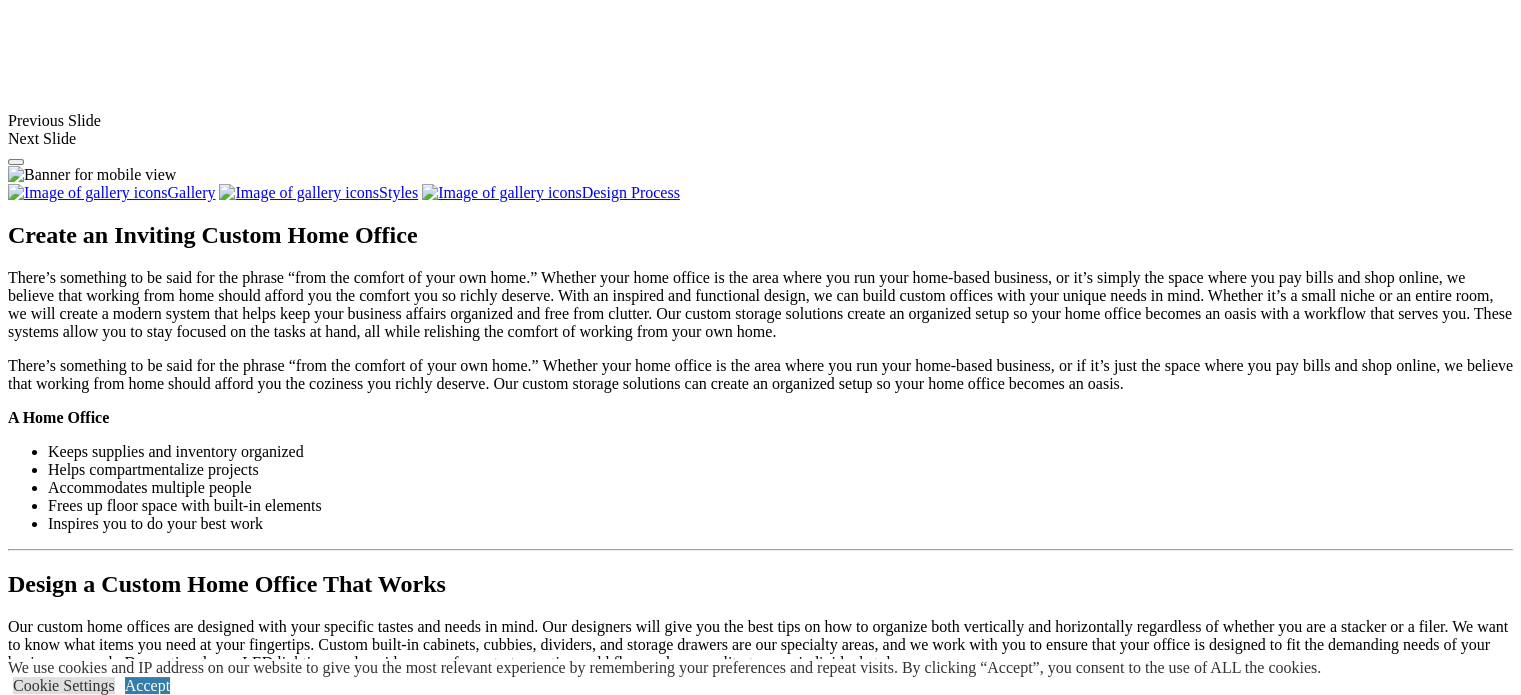 click at bounding box center [313, 1261] 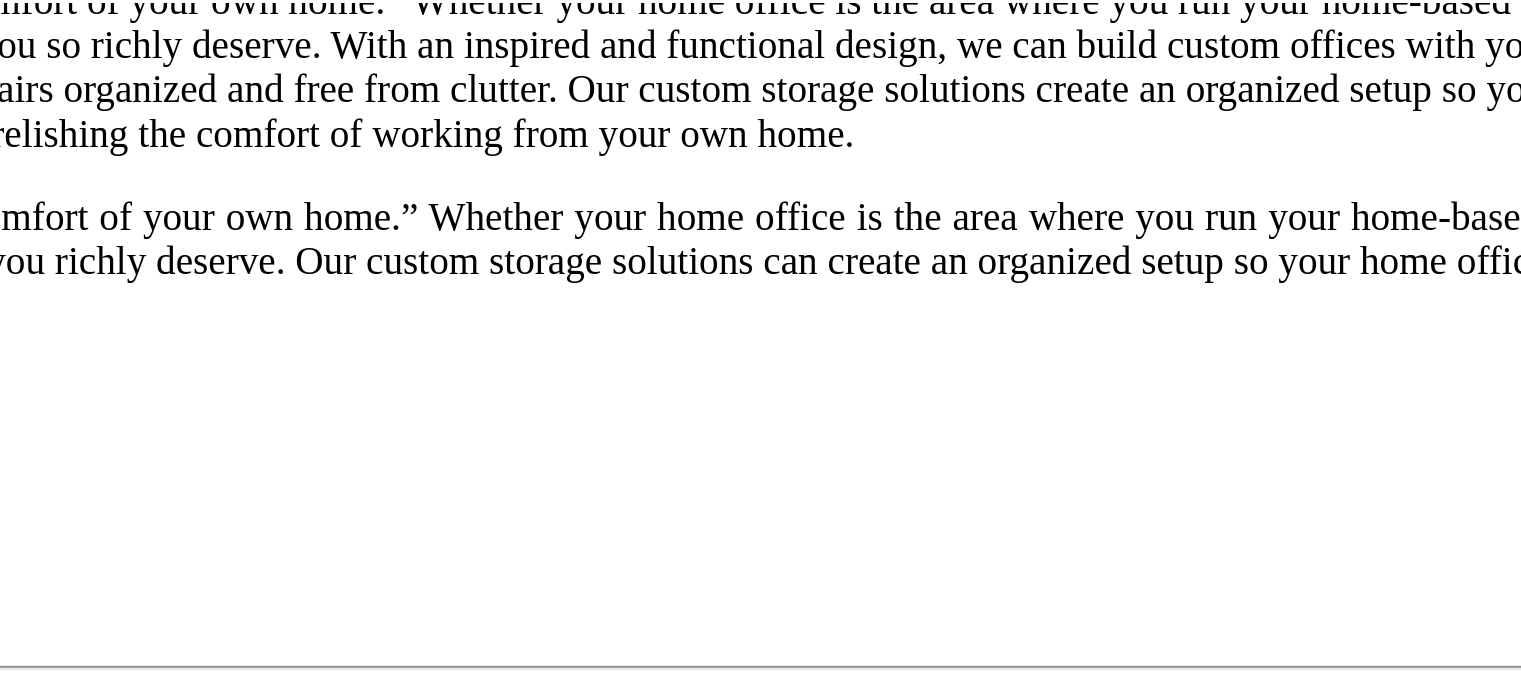 scroll, scrollTop: 1560, scrollLeft: 0, axis: vertical 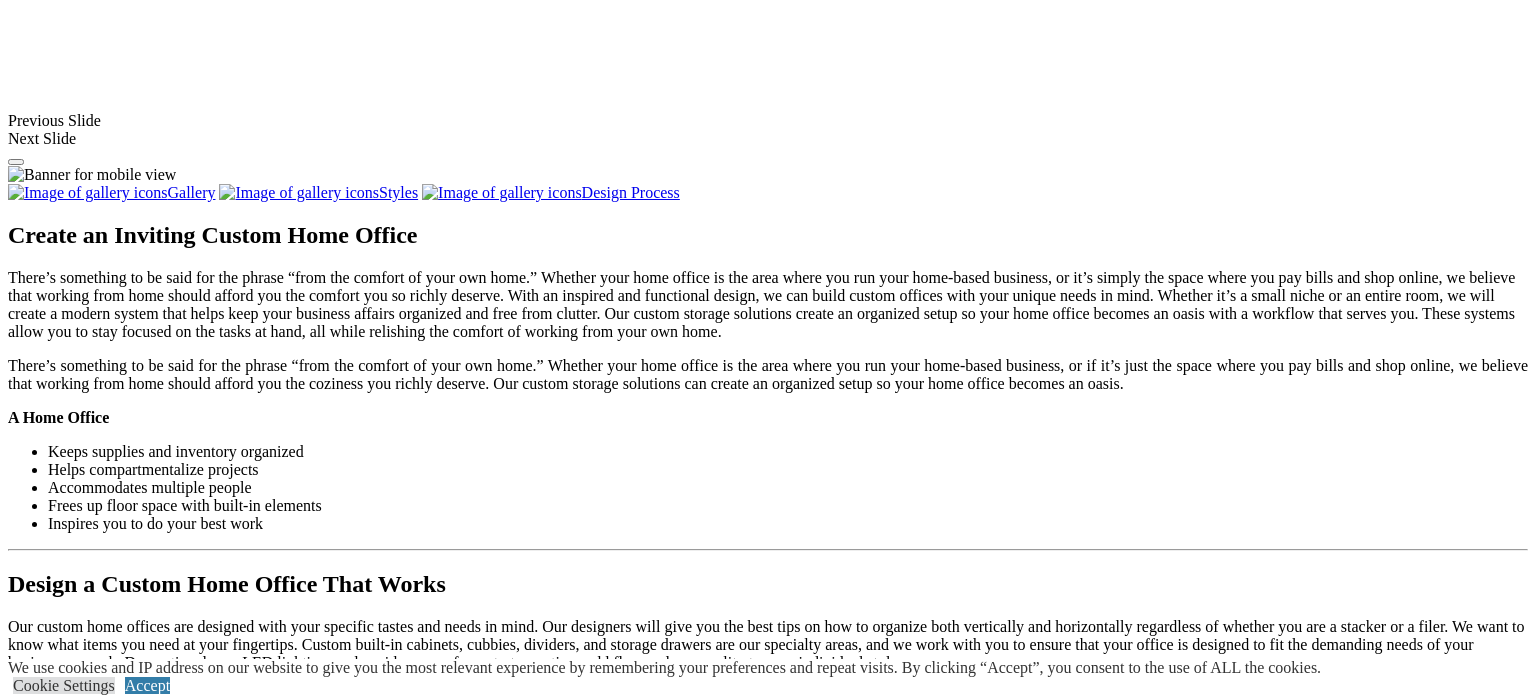 click at bounding box center [8, 36289] 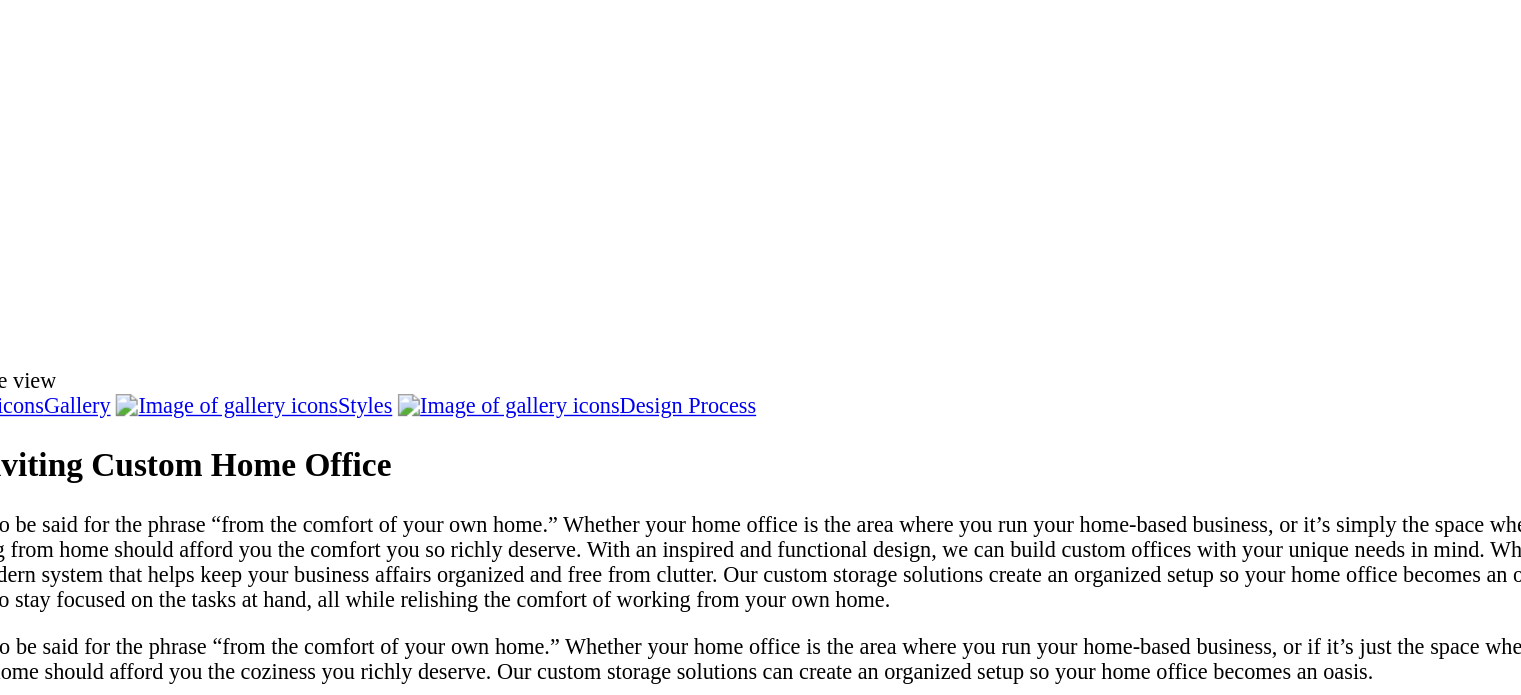 scroll, scrollTop: 1536, scrollLeft: 0, axis: vertical 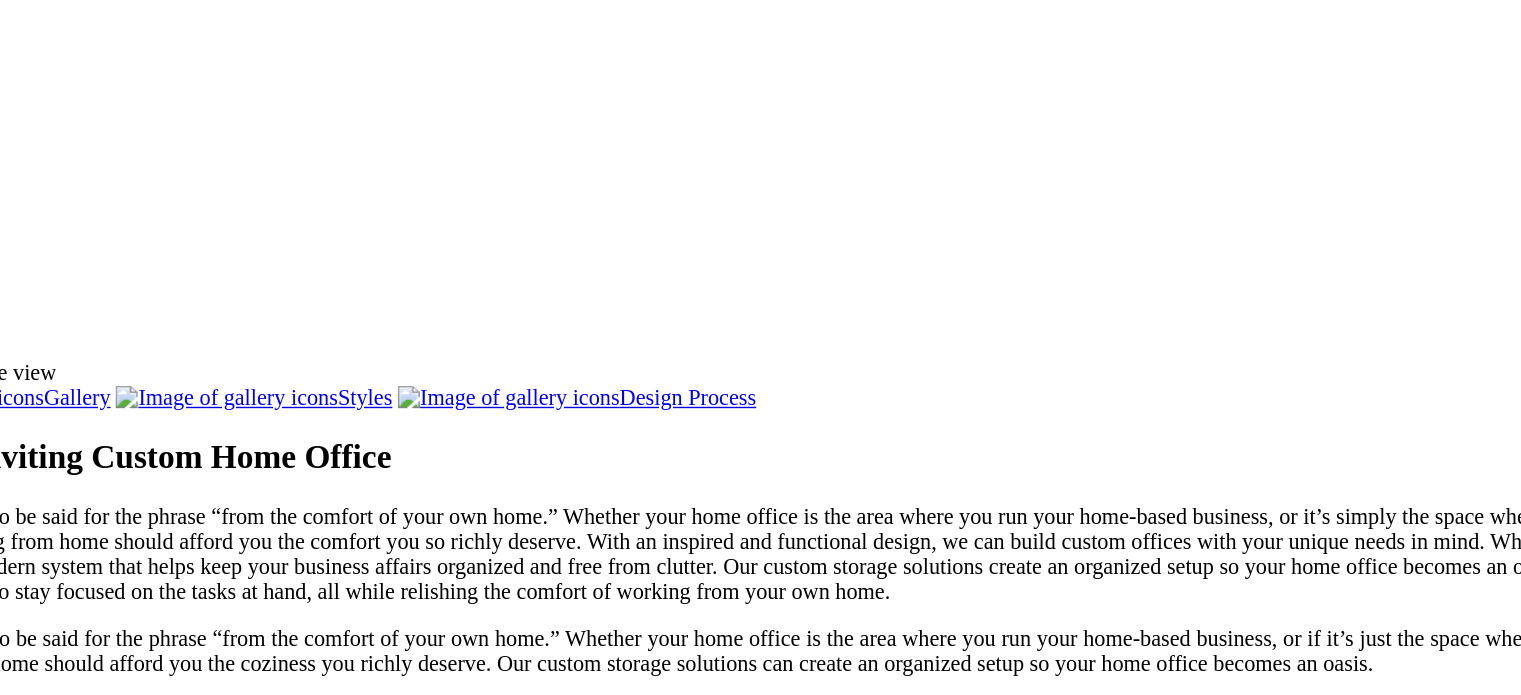 click on "Look Books" at bounding box center [127, -1024] 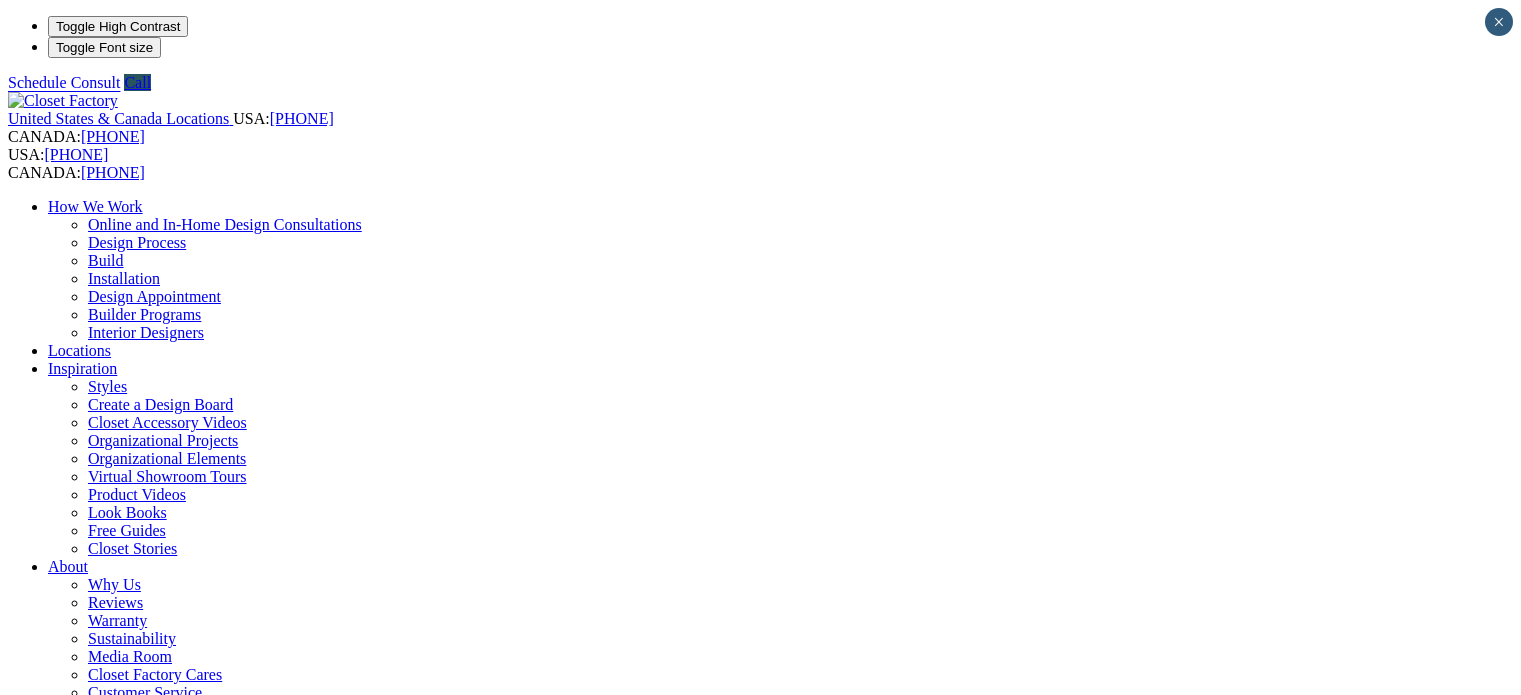 scroll, scrollTop: 0, scrollLeft: 0, axis: both 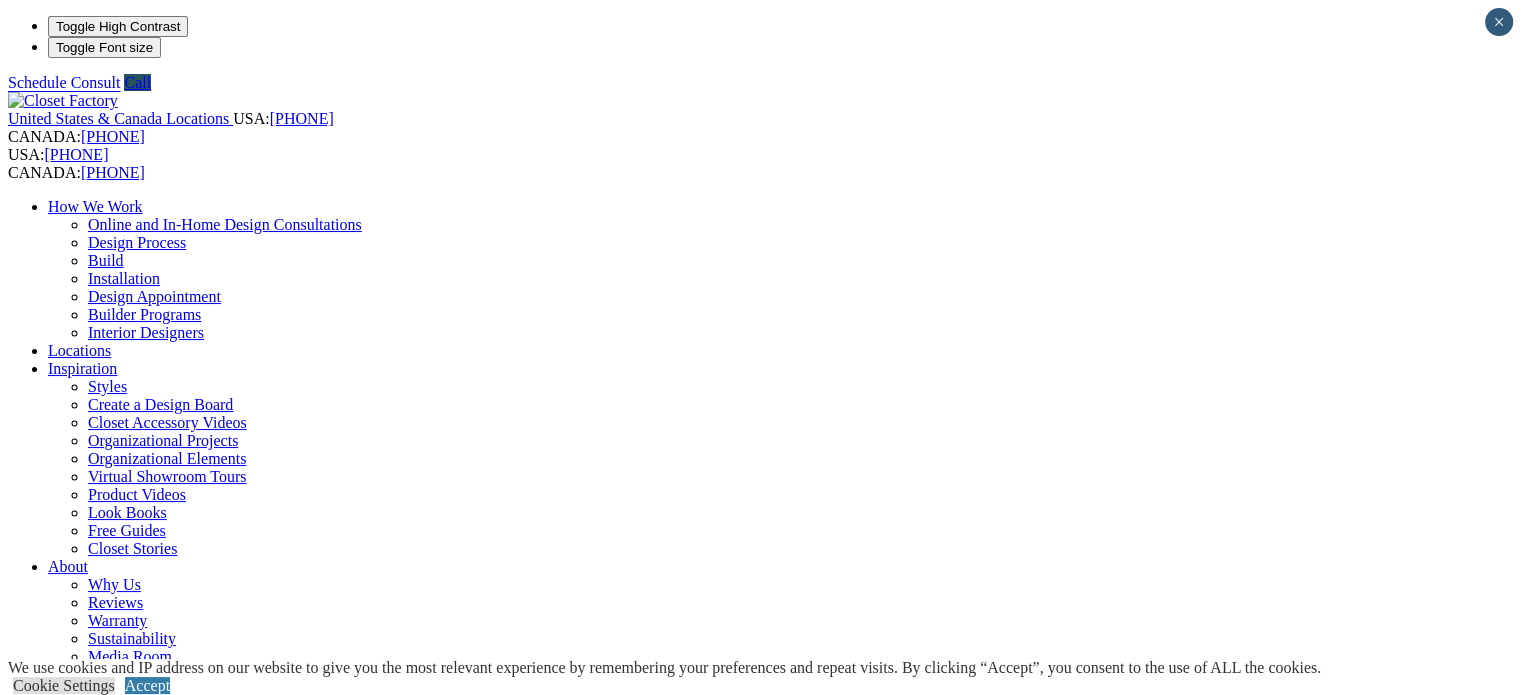 click at bounding box center (162, 2074) 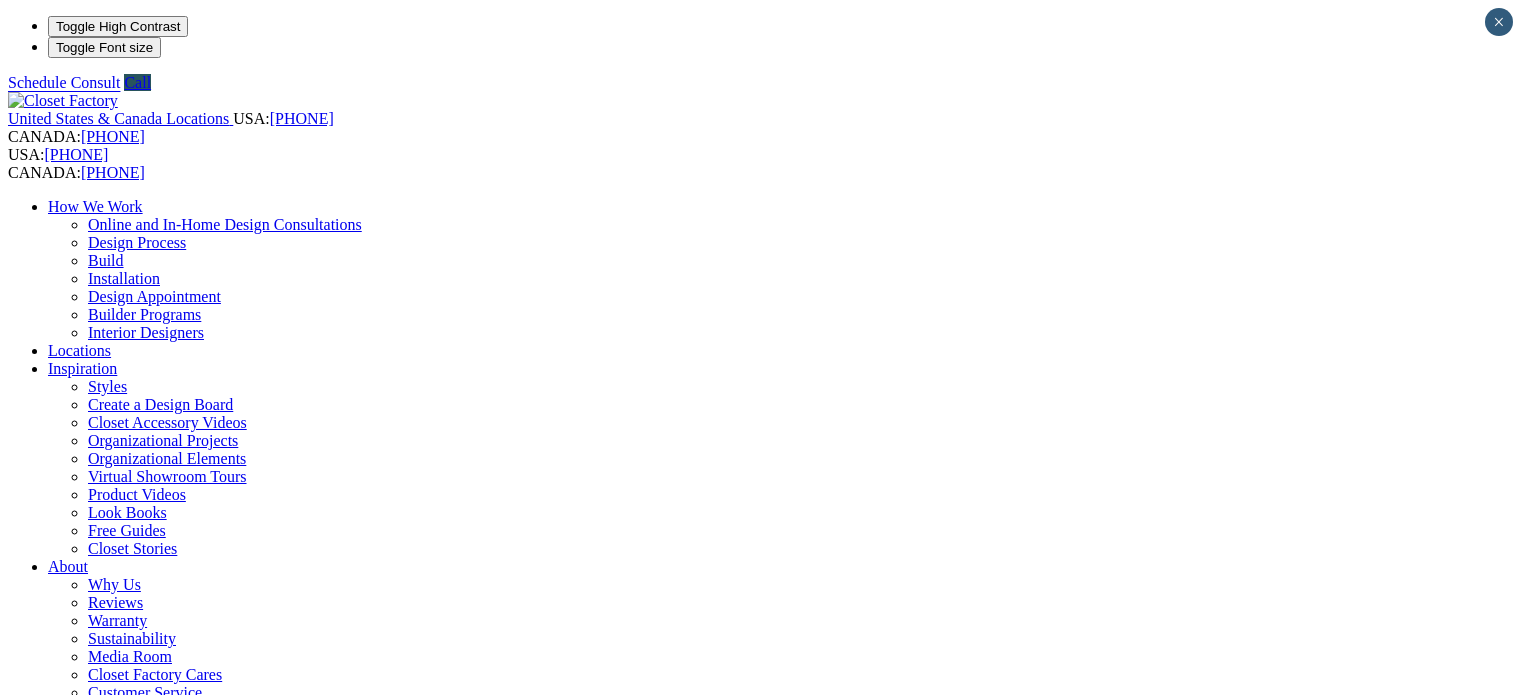 scroll, scrollTop: 0, scrollLeft: 0, axis: both 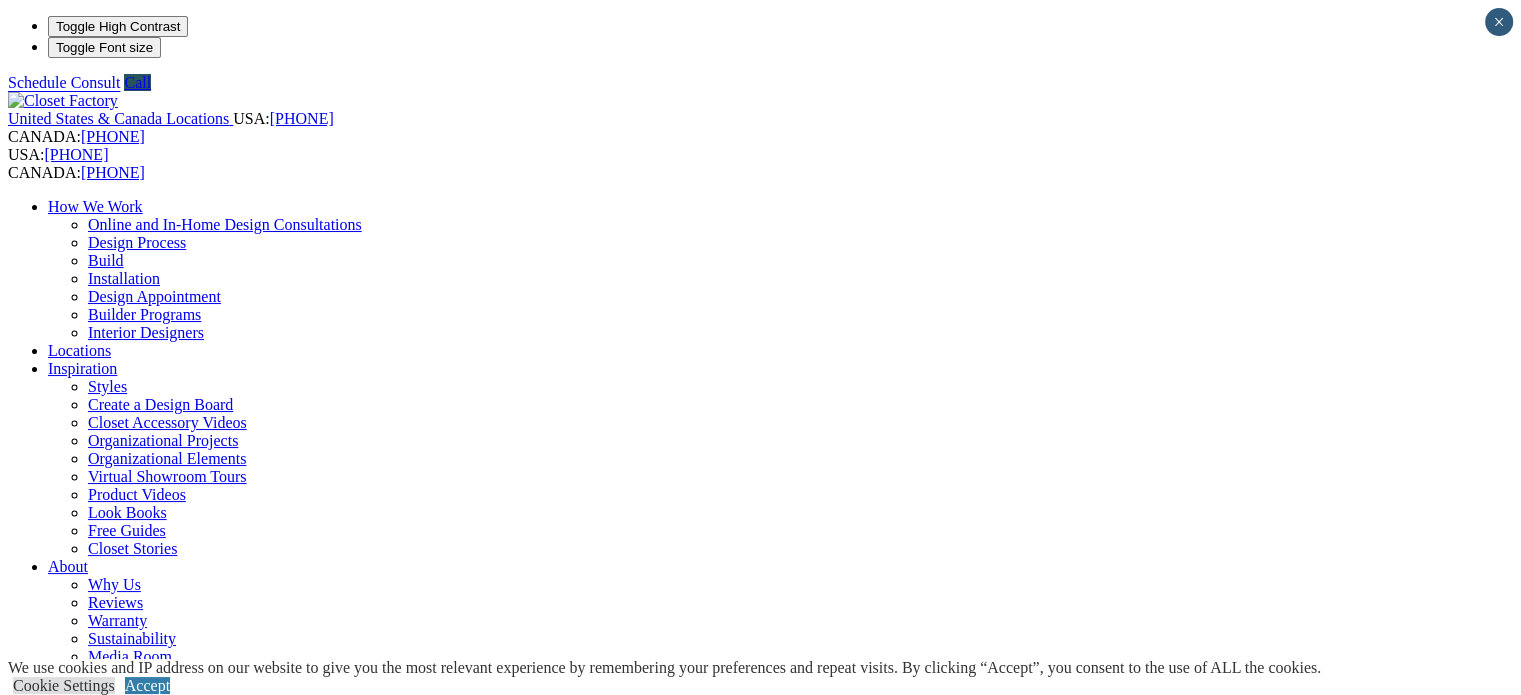 click at bounding box center [162, 1581] 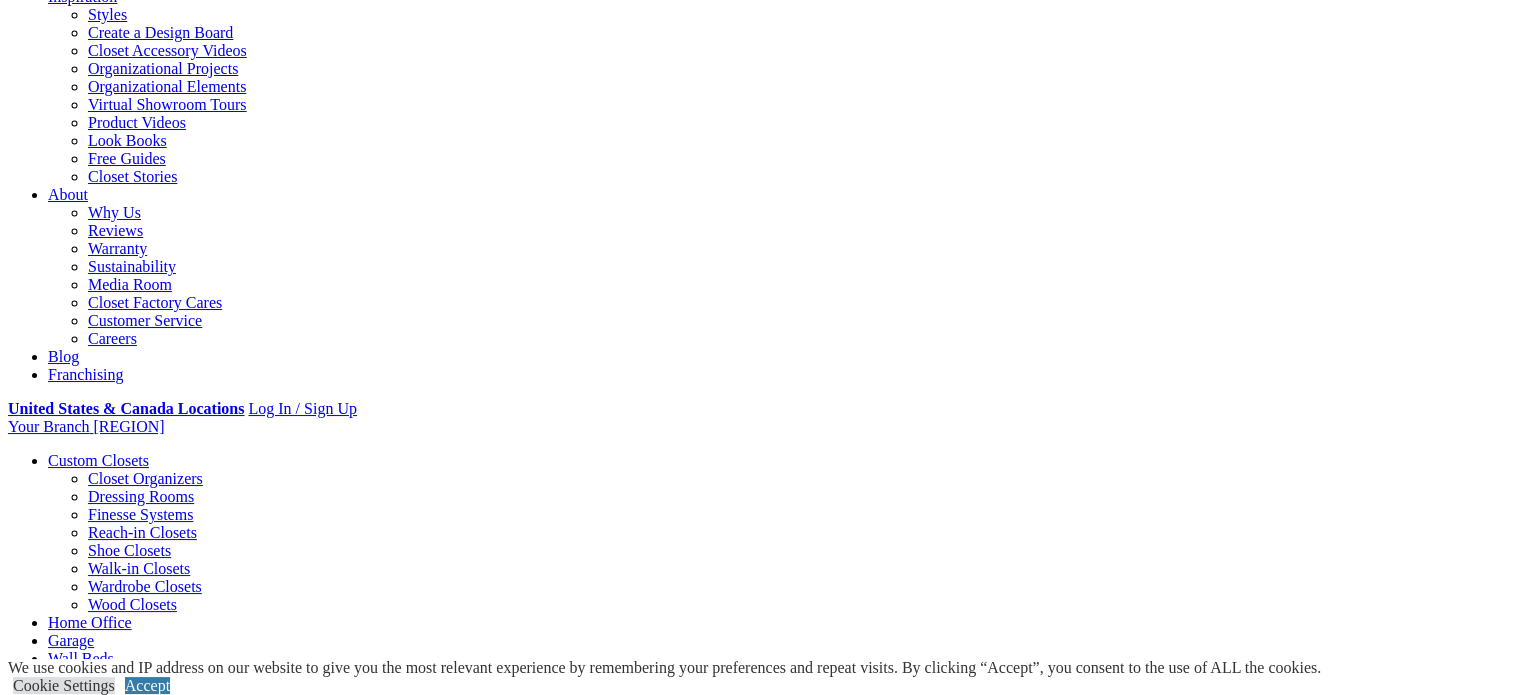scroll, scrollTop: 0, scrollLeft: 0, axis: both 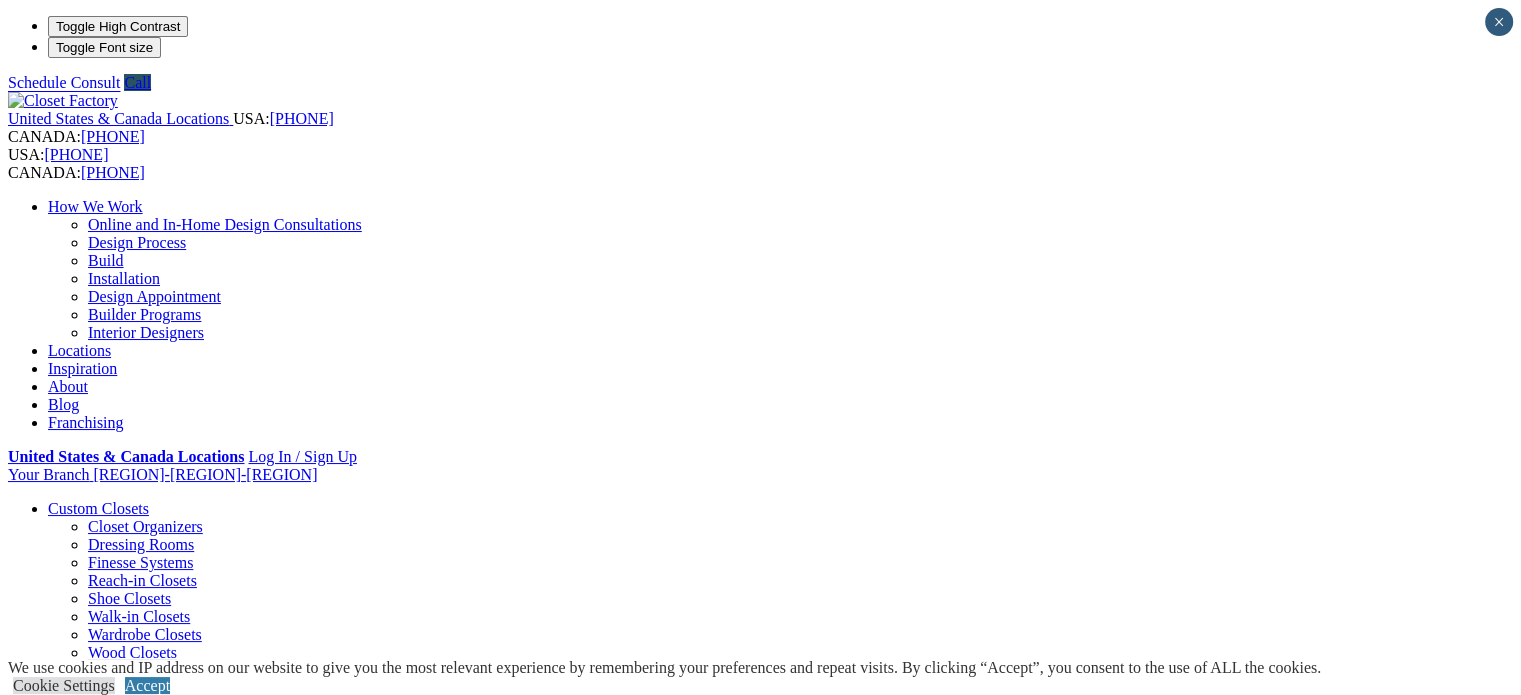 click on "Murphy Beds" at bounding box center (132, 724) 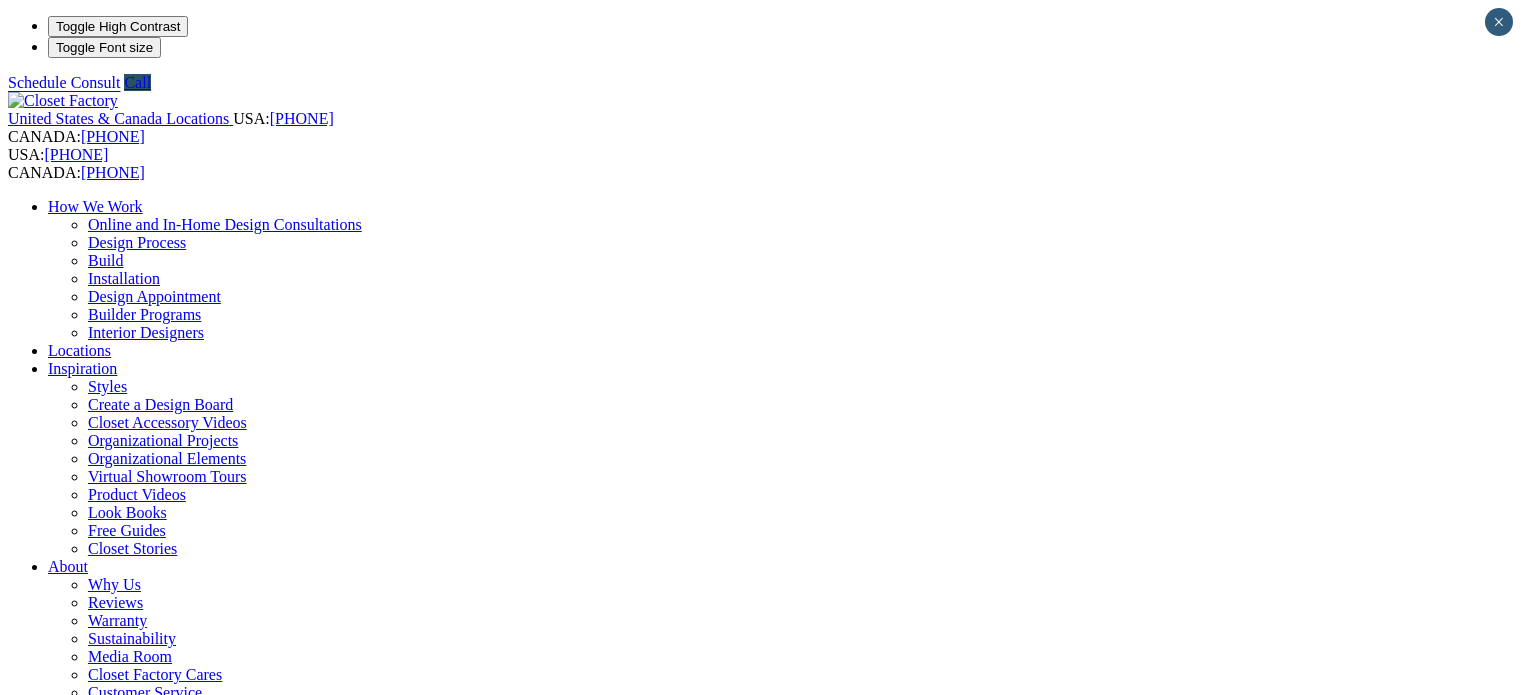 scroll, scrollTop: 0, scrollLeft: 0, axis: both 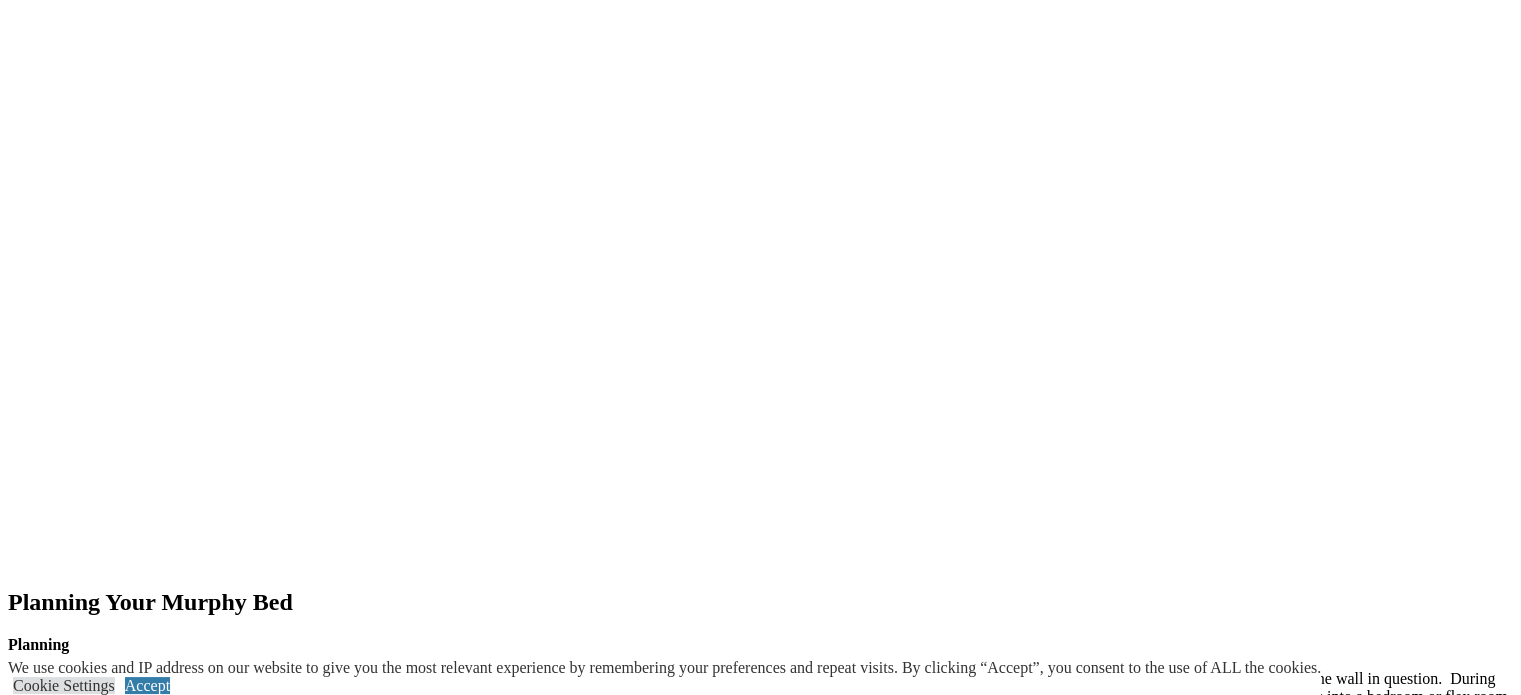 click on "Closet Organizers" at bounding box center (145, -1733) 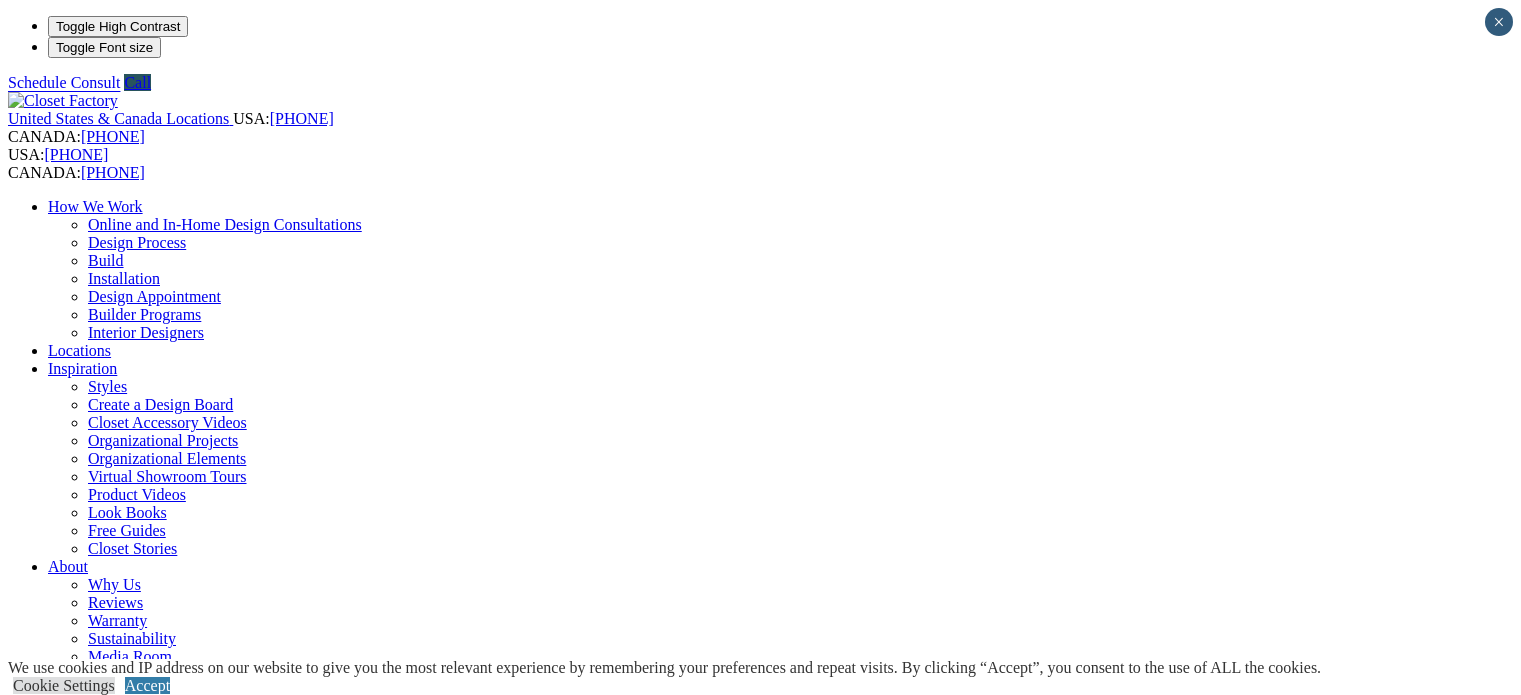scroll, scrollTop: 0, scrollLeft: 0, axis: both 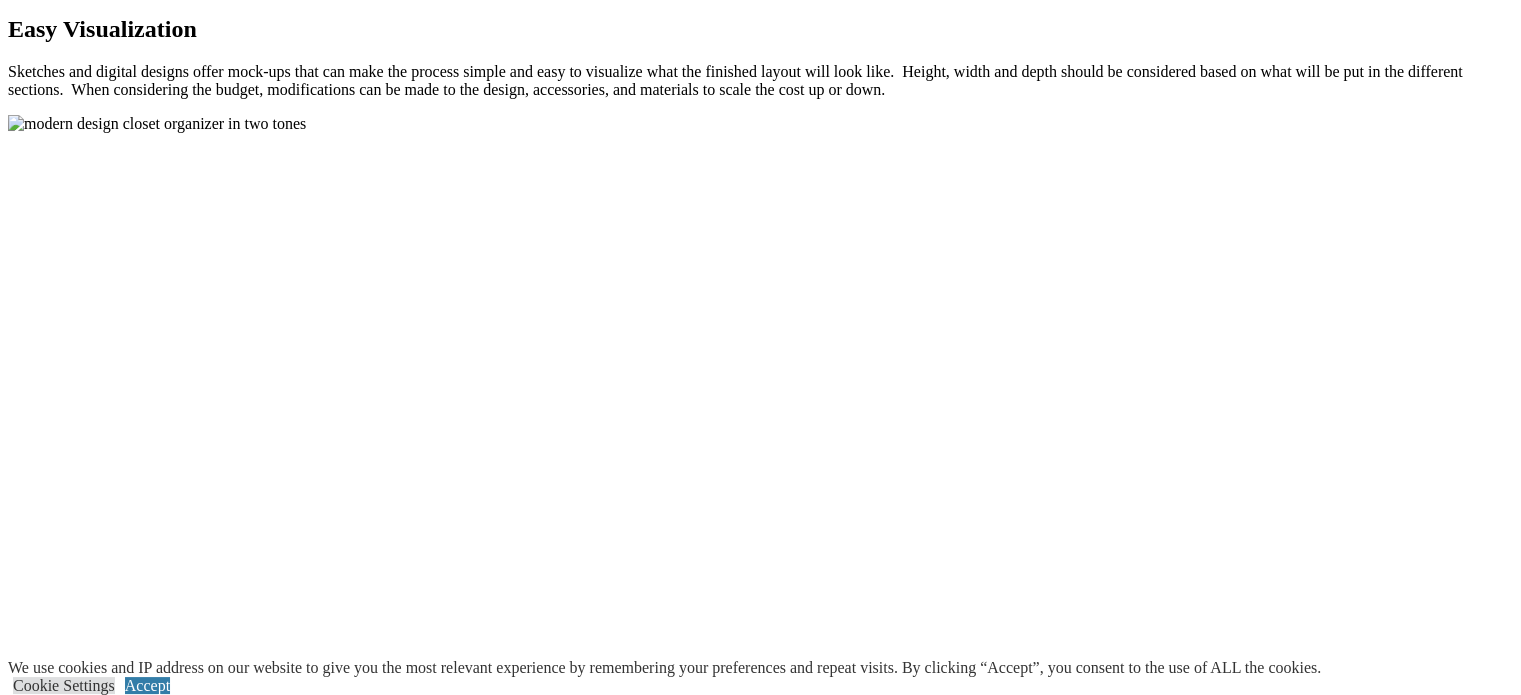 click on "prev" at bounding box center (760, 2131) 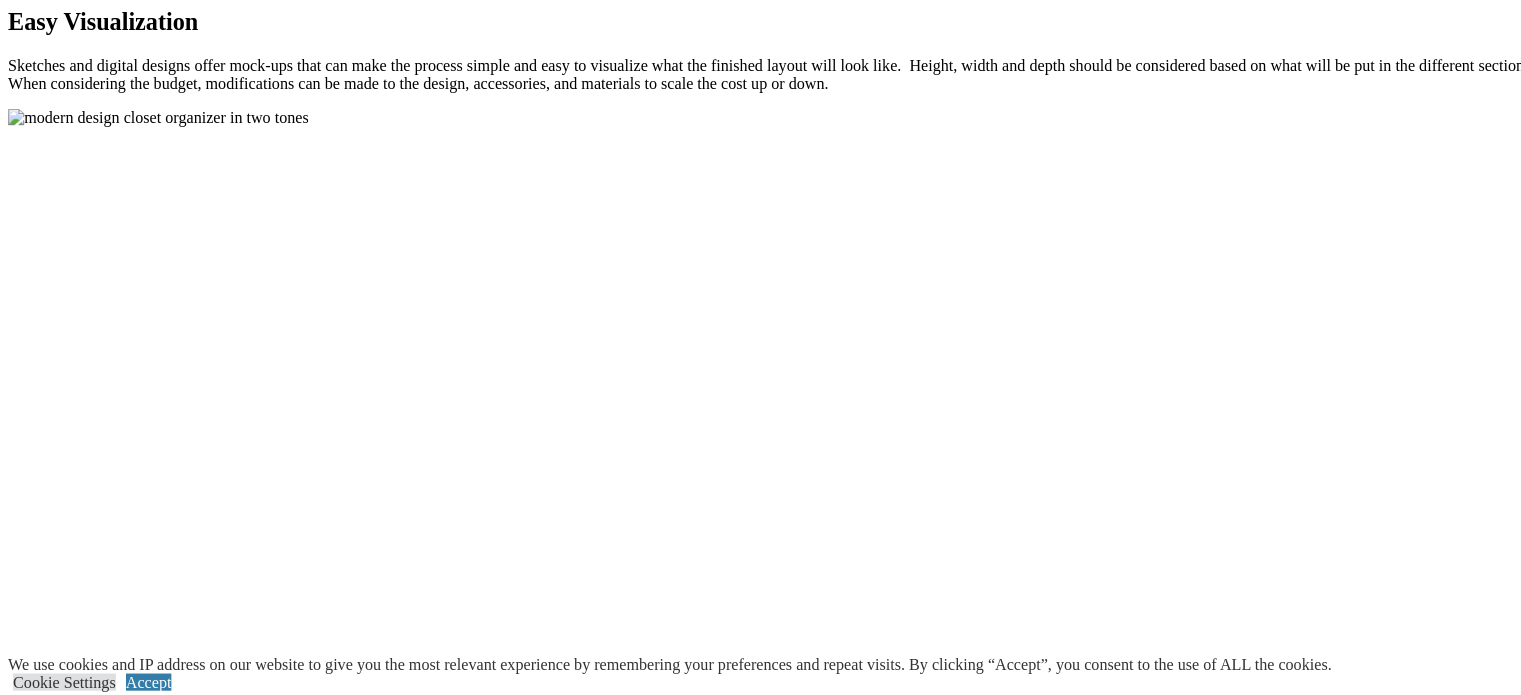 scroll, scrollTop: 2329, scrollLeft: 0, axis: vertical 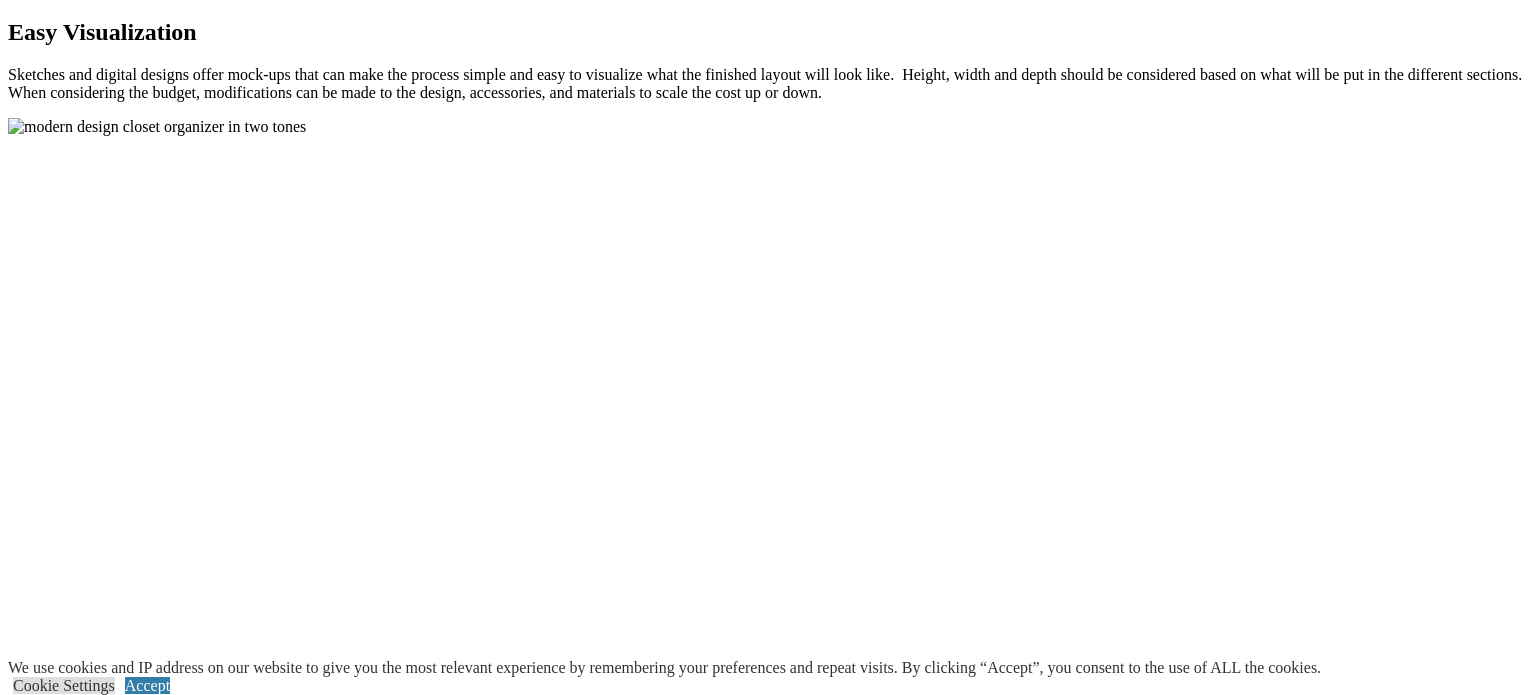 click at bounding box center (768, 9754) 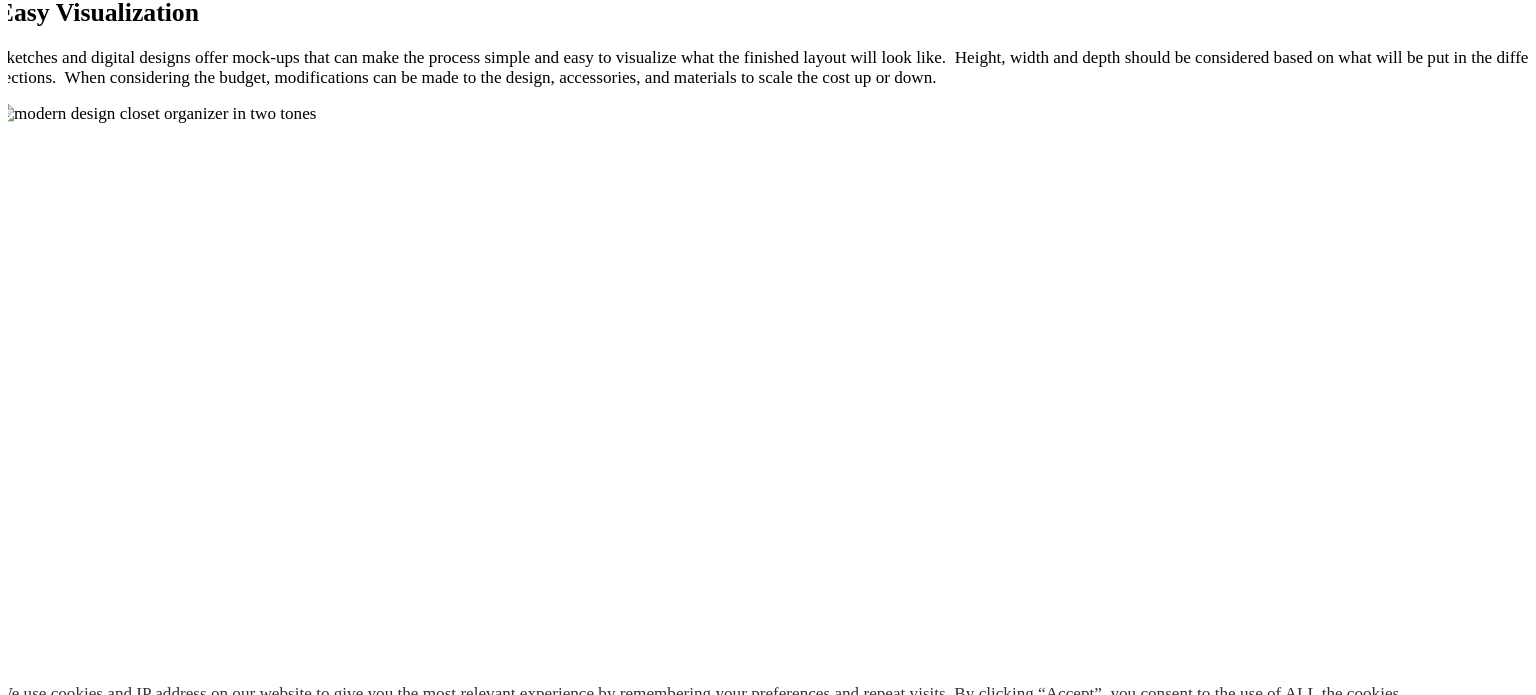 scroll, scrollTop: 2329, scrollLeft: 0, axis: vertical 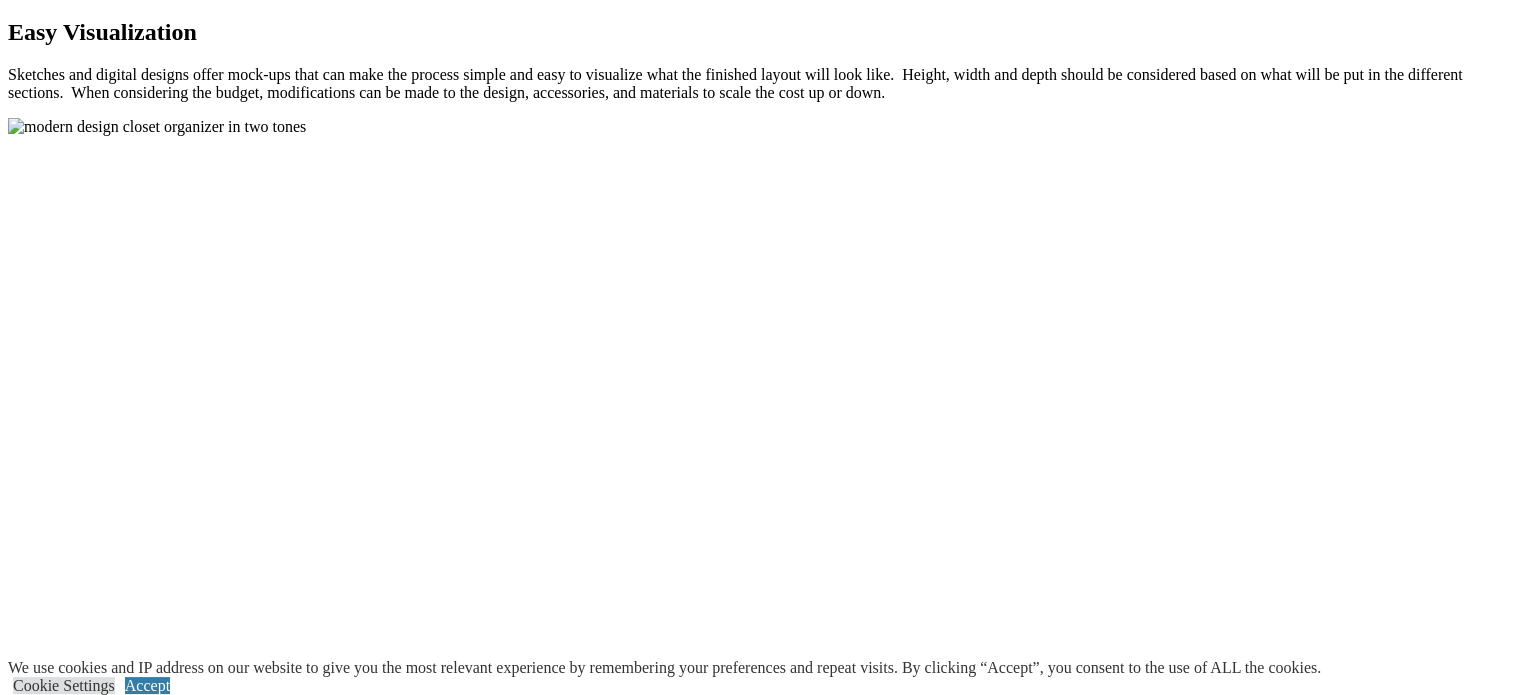 click at bounding box center (164, -977) 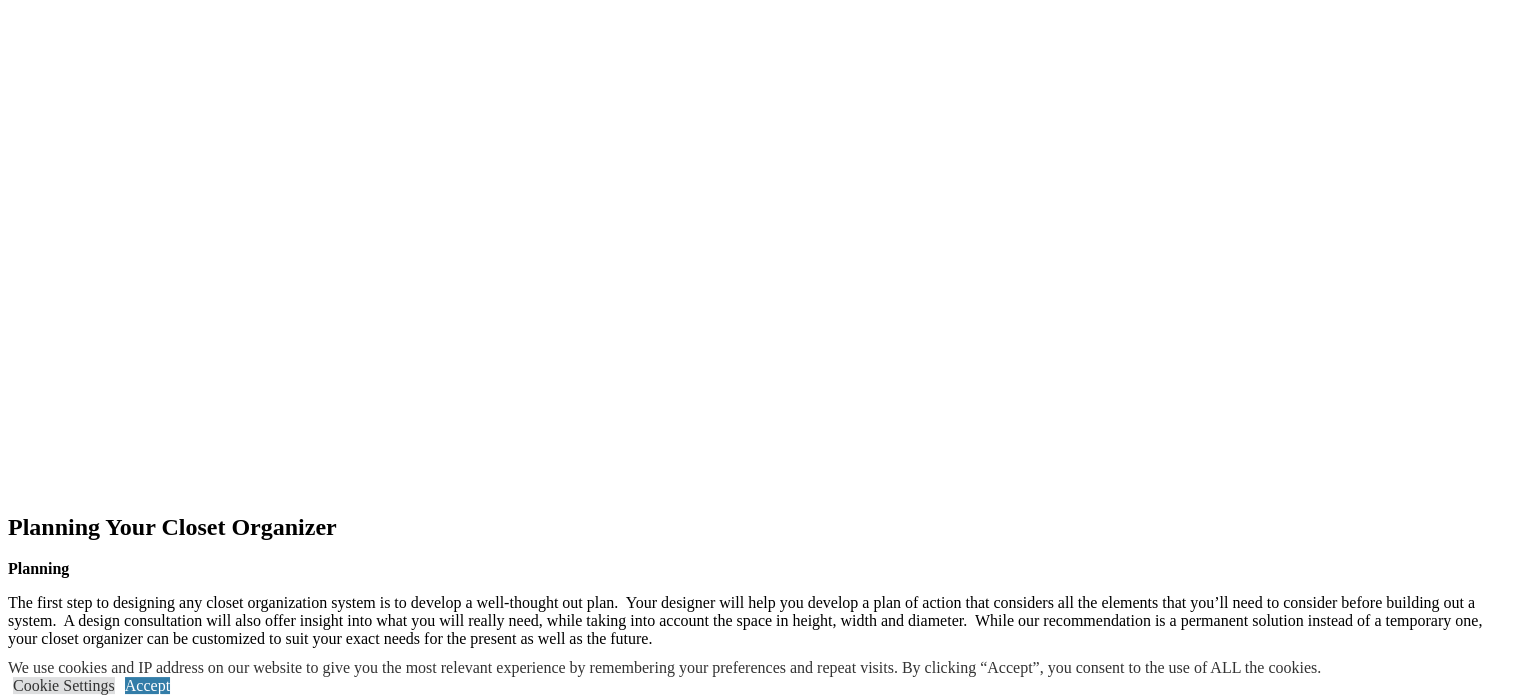 click on "next" at bounding box center (760, 1651) 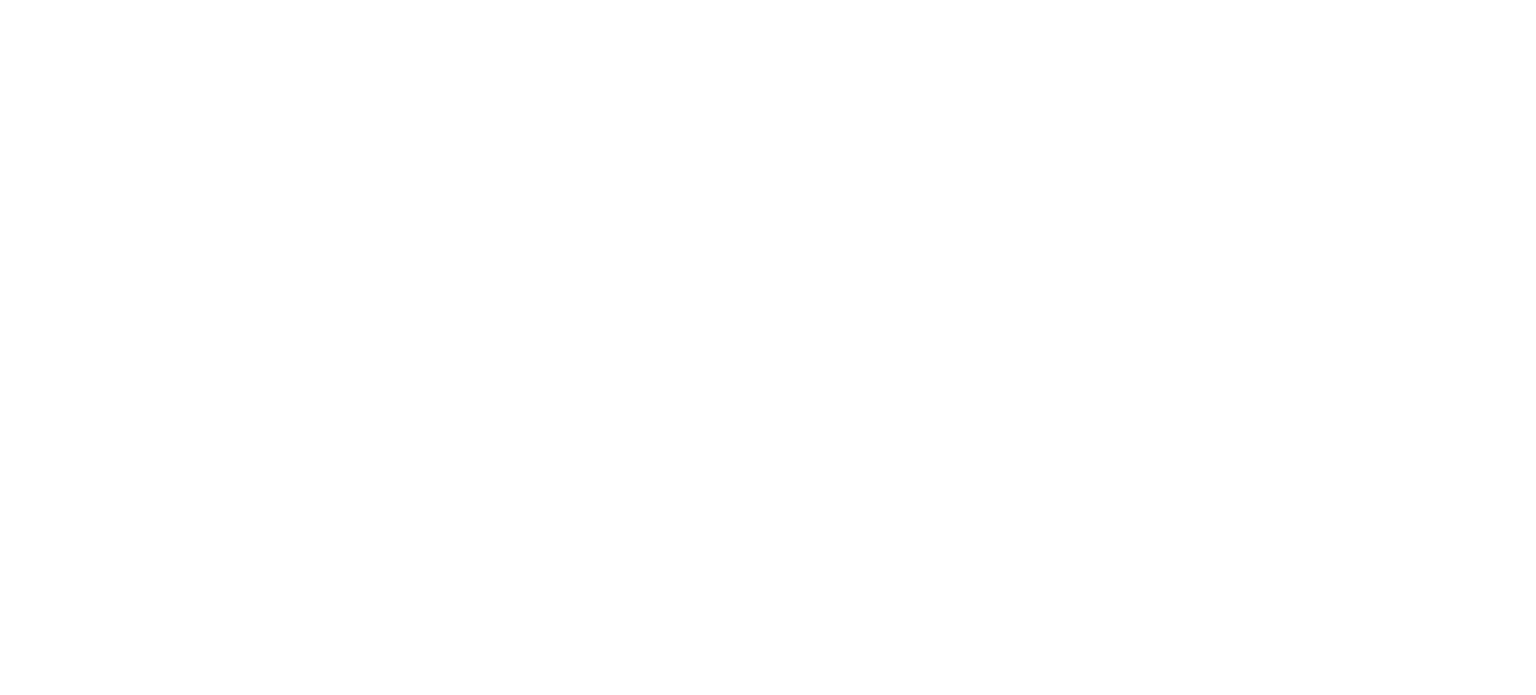 scroll, scrollTop: 2329, scrollLeft: 0, axis: vertical 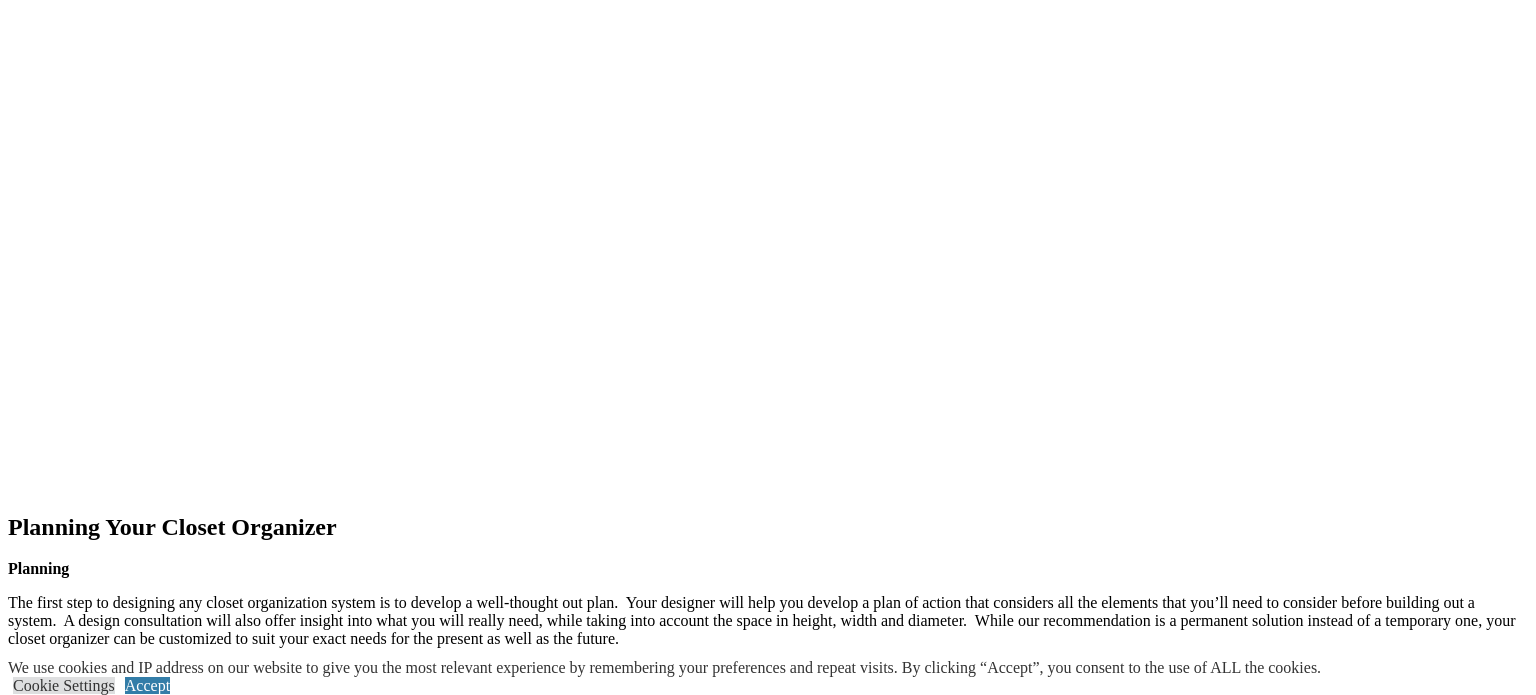click at bounding box center [768, 9253] 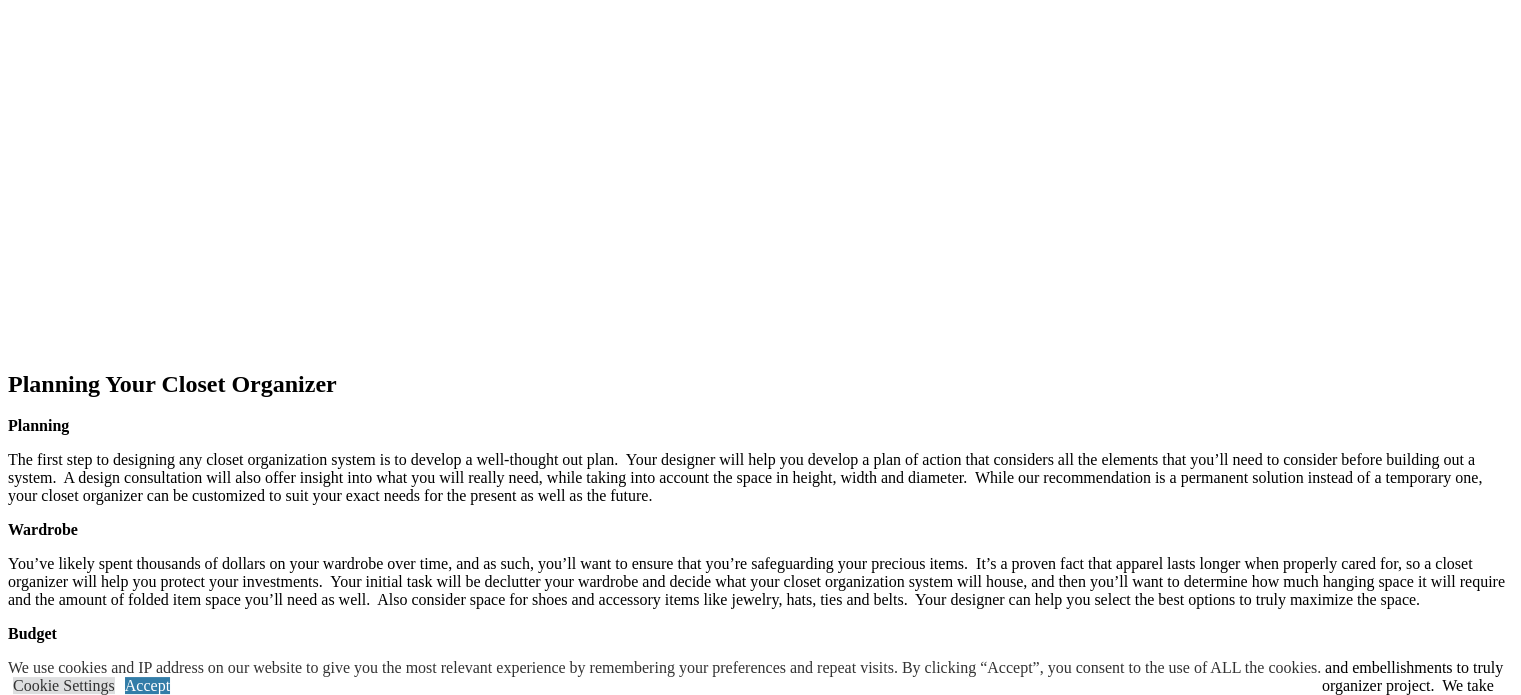 click on "prev" at bounding box center (760, 1490) 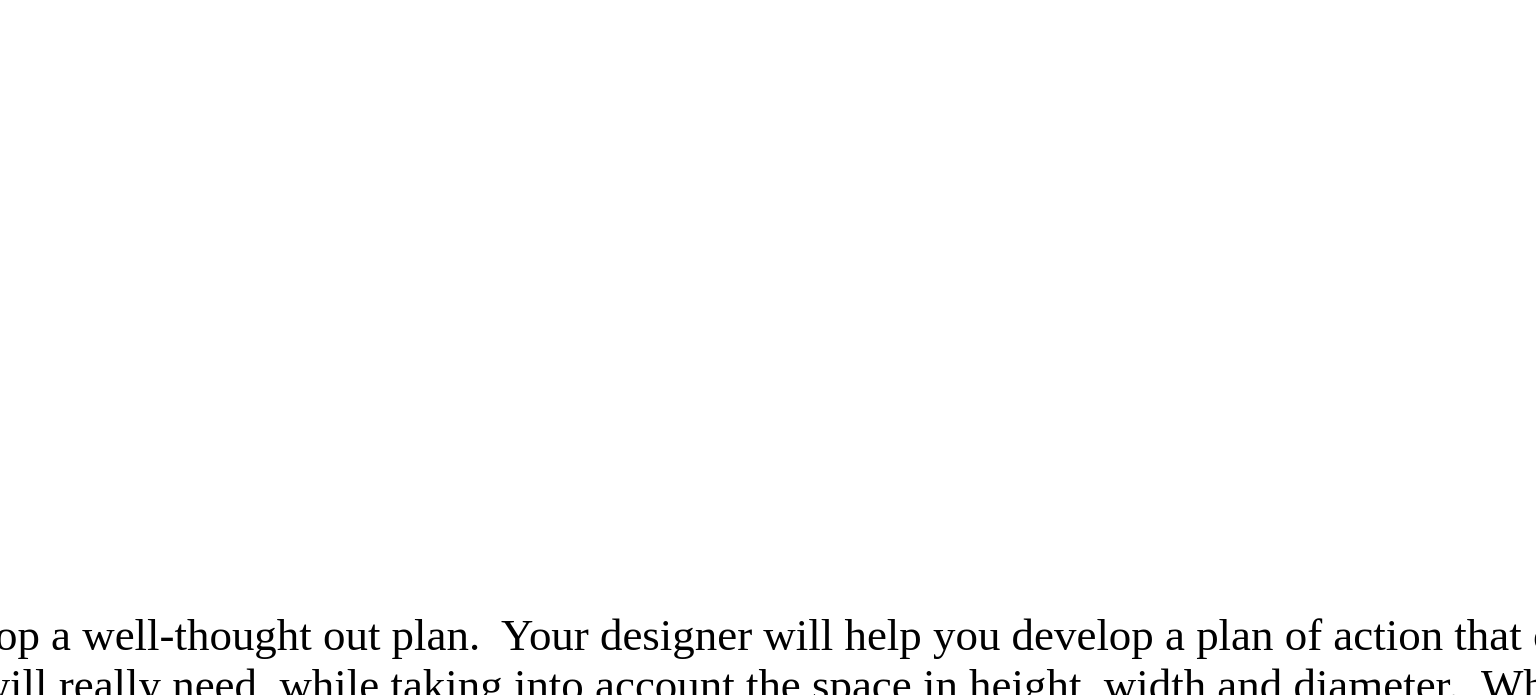 scroll, scrollTop: 2472, scrollLeft: 0, axis: vertical 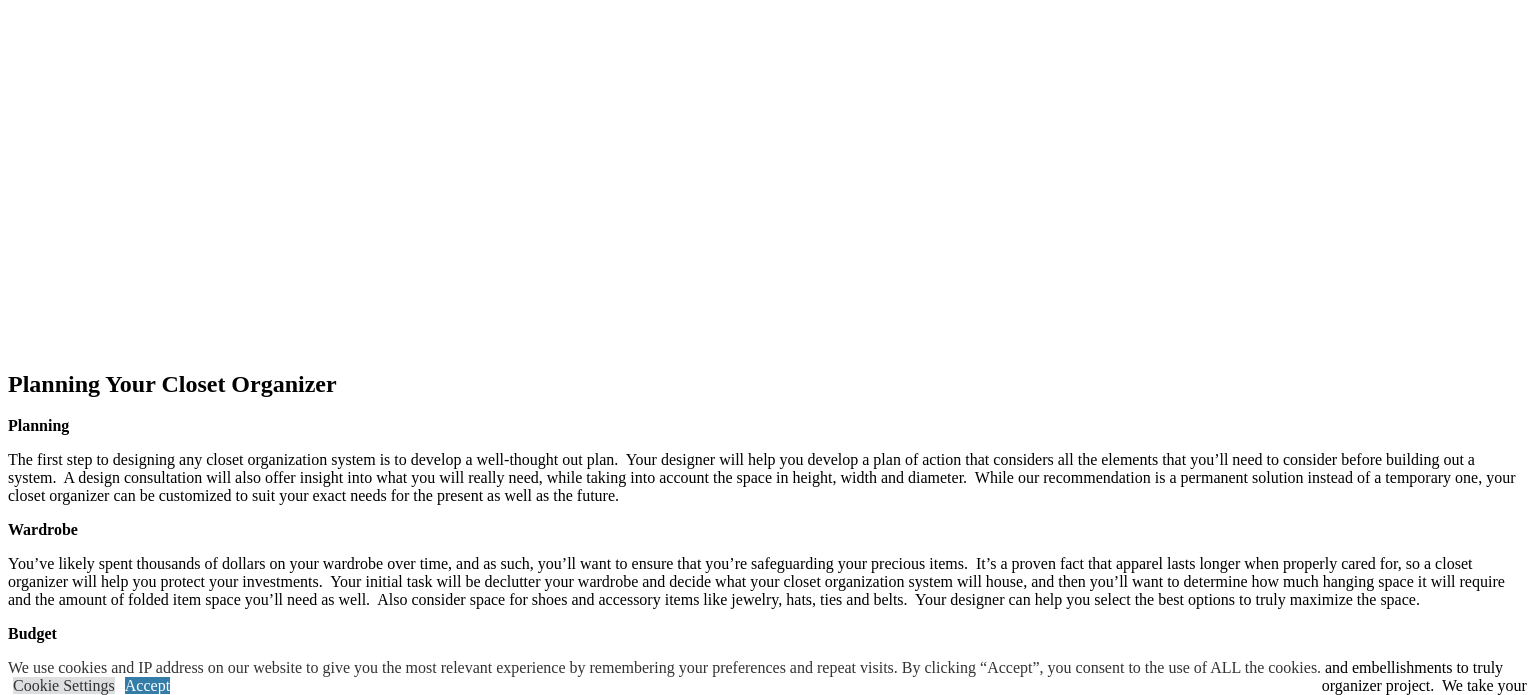 click at bounding box center (768, 9110) 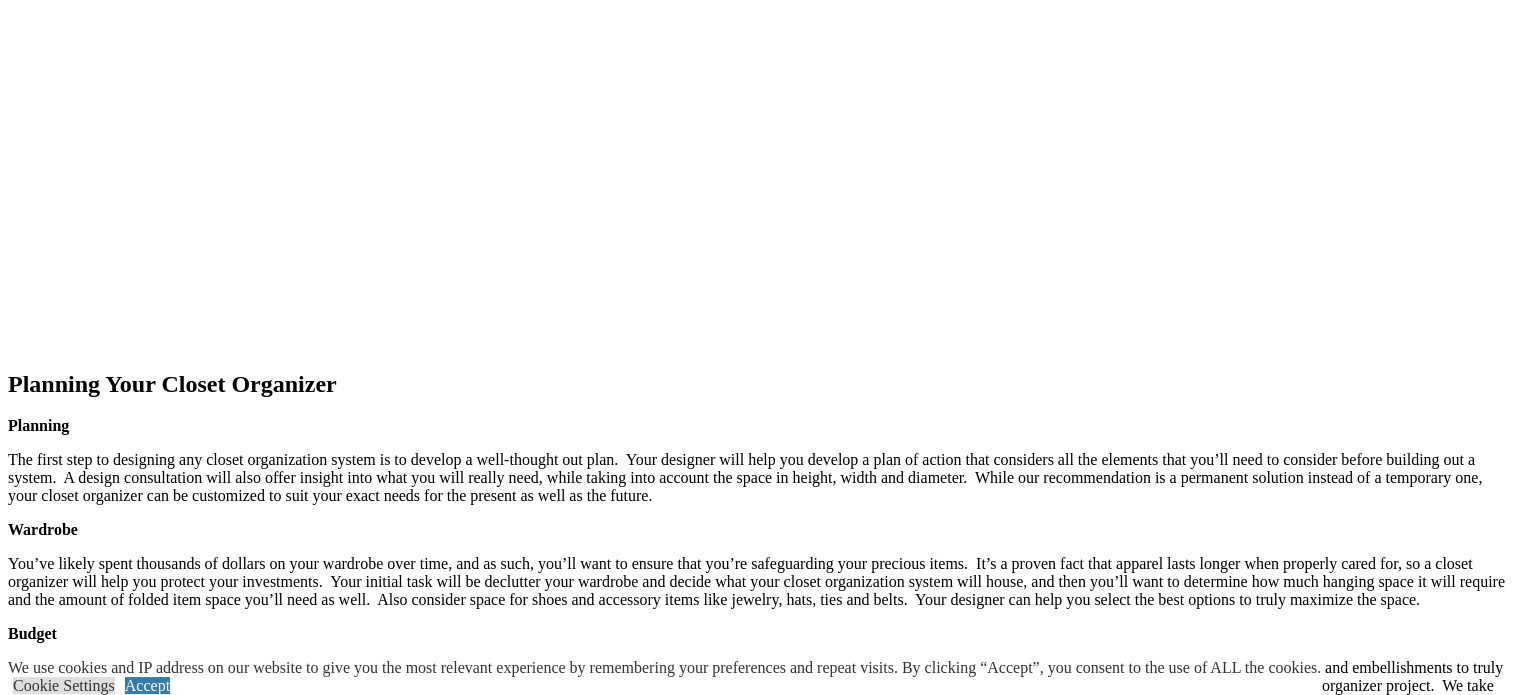 click on "prev" at bounding box center [760, 1490] 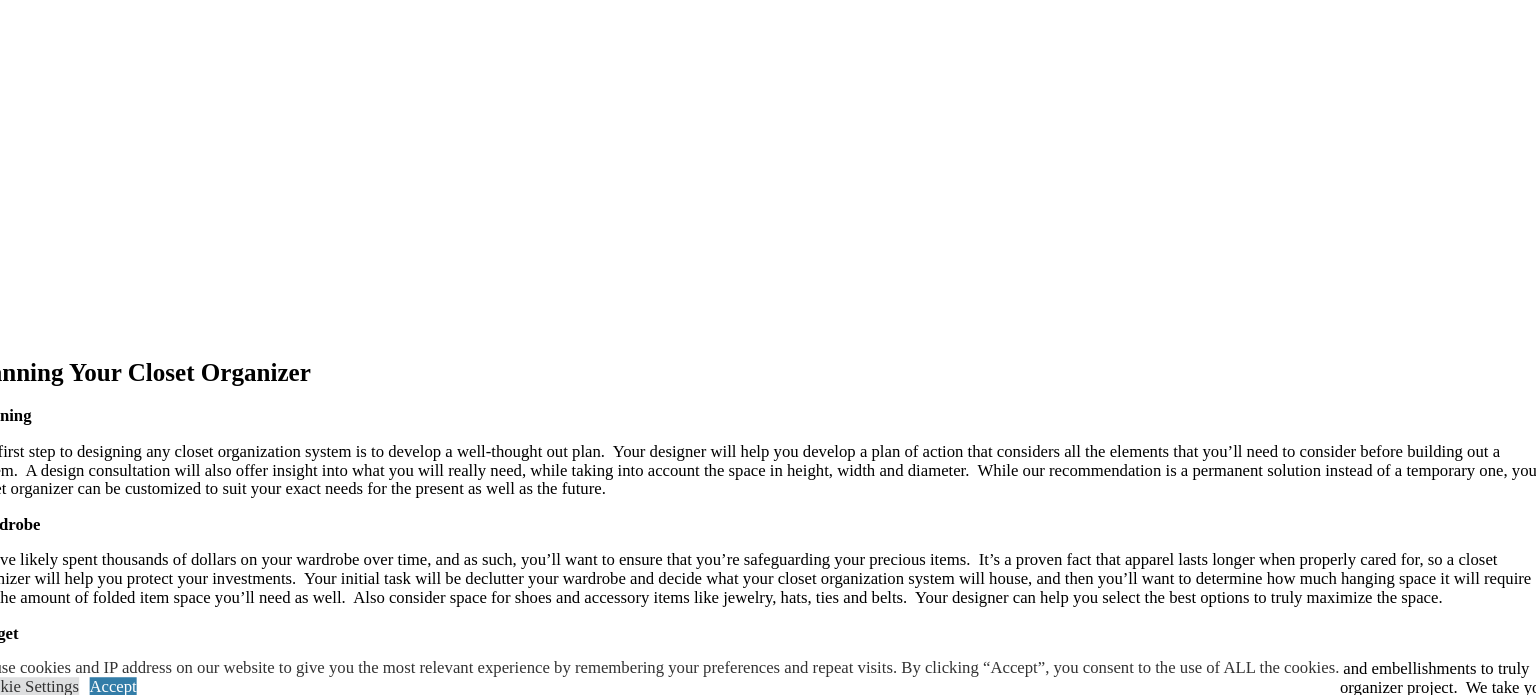 scroll, scrollTop: 2471, scrollLeft: 0, axis: vertical 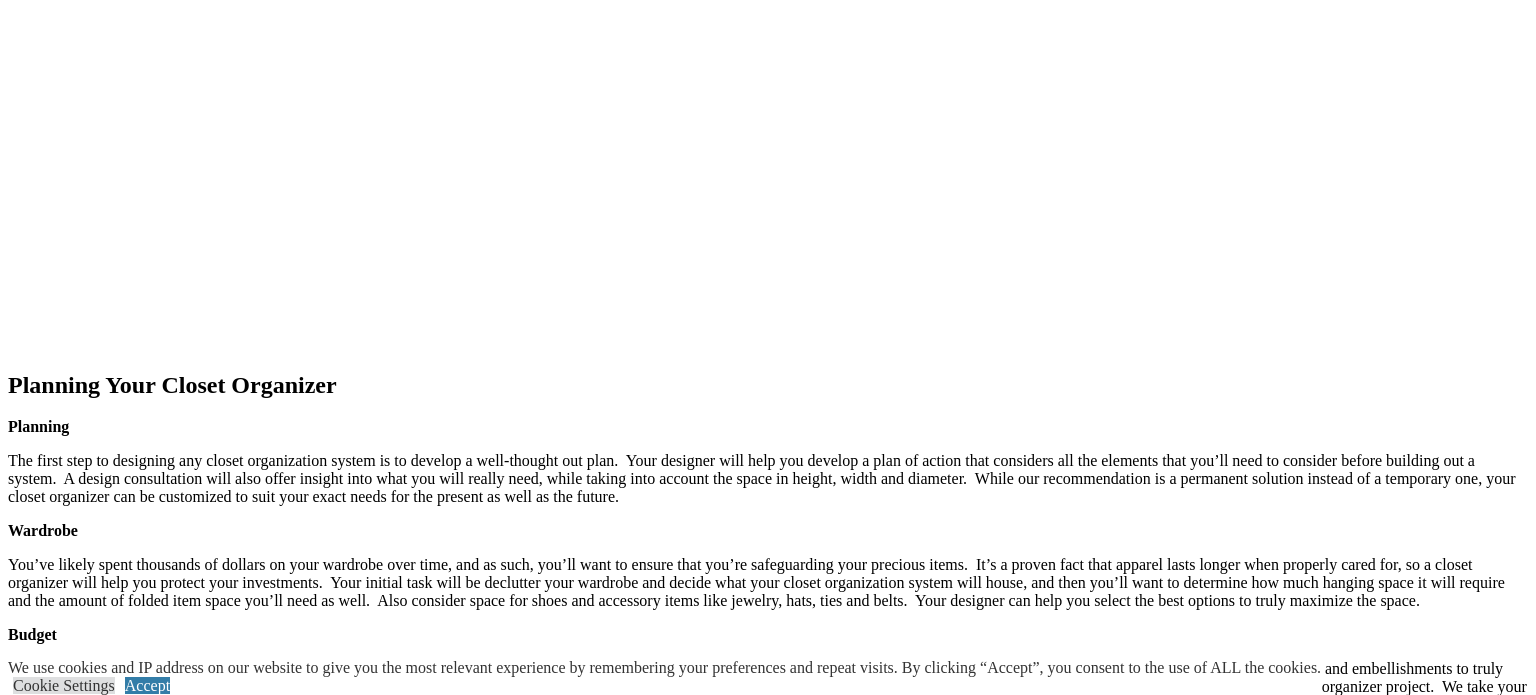 click at bounding box center [8, 9129] 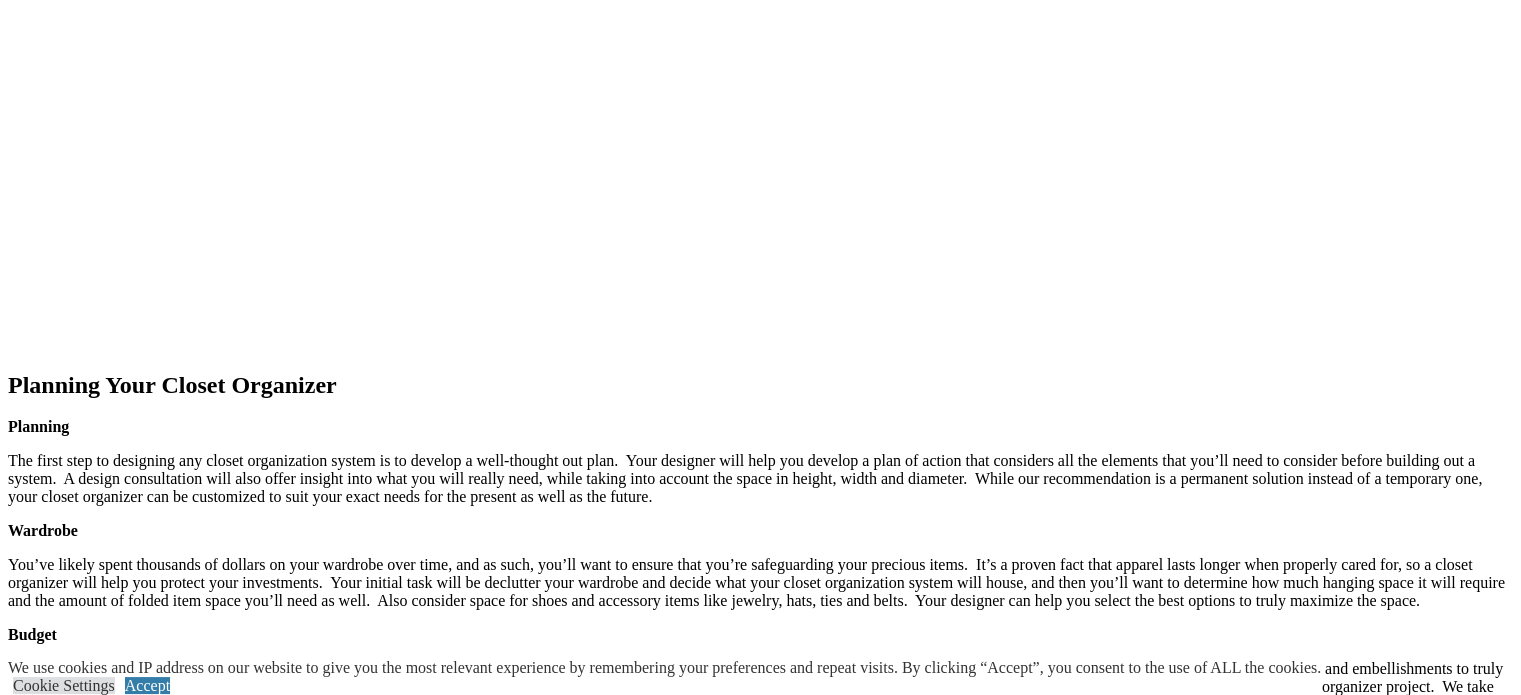 click at bounding box center (-1003, 1410) 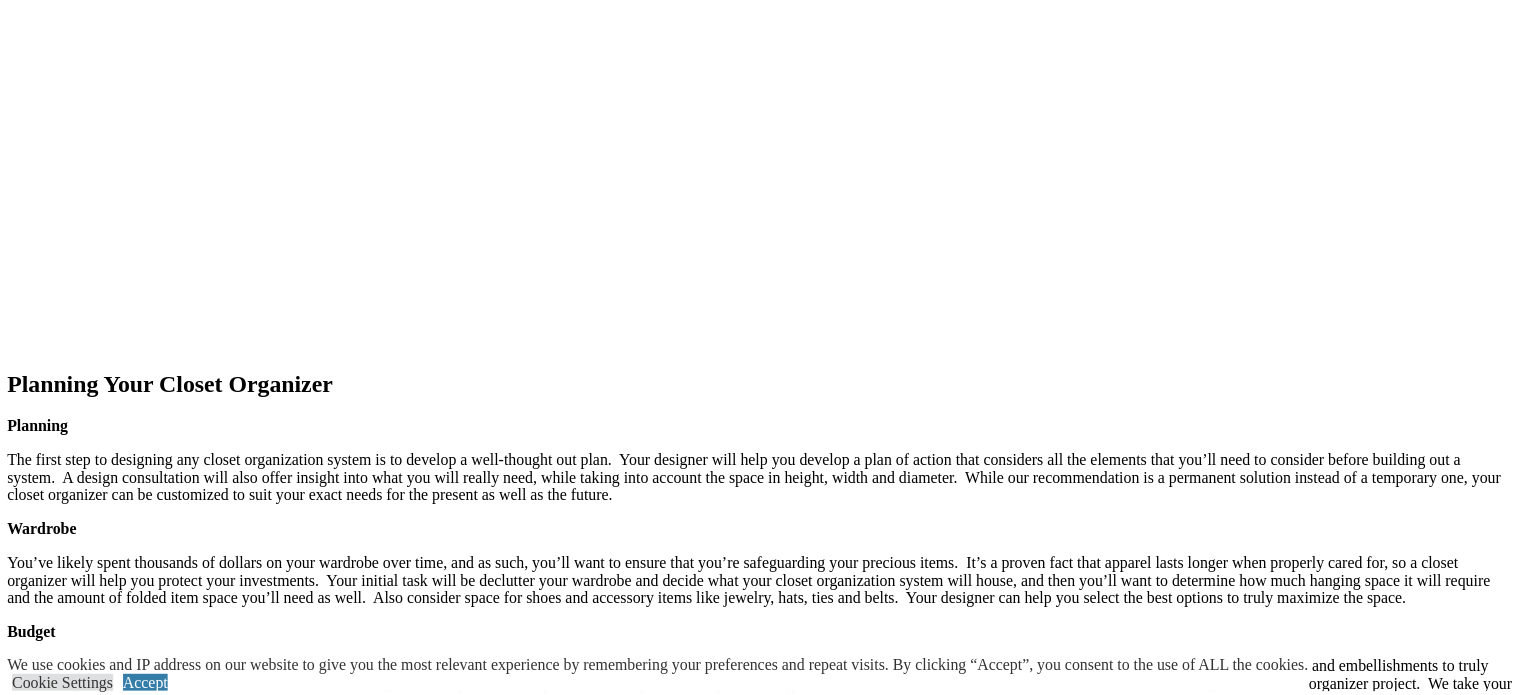 scroll, scrollTop: 2471, scrollLeft: 0, axis: vertical 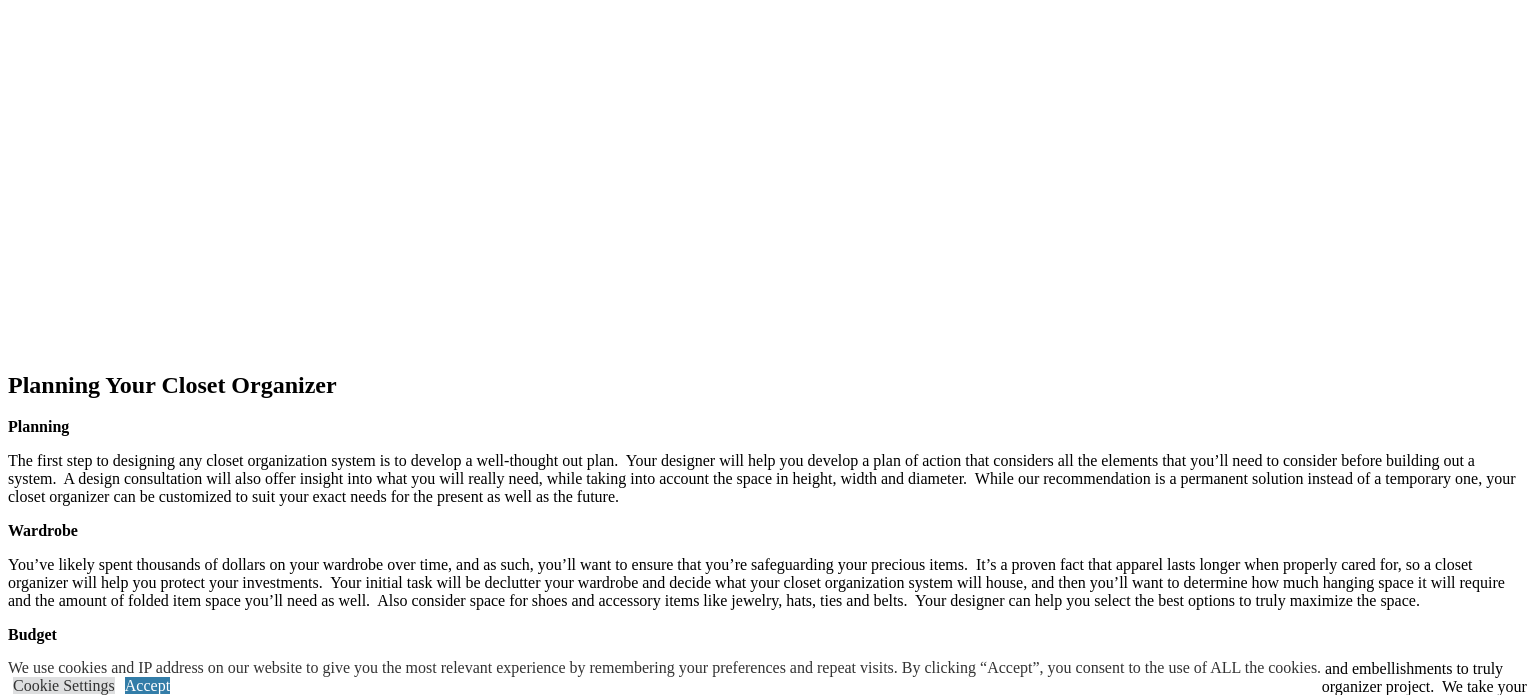click at bounding box center (8, 9129) 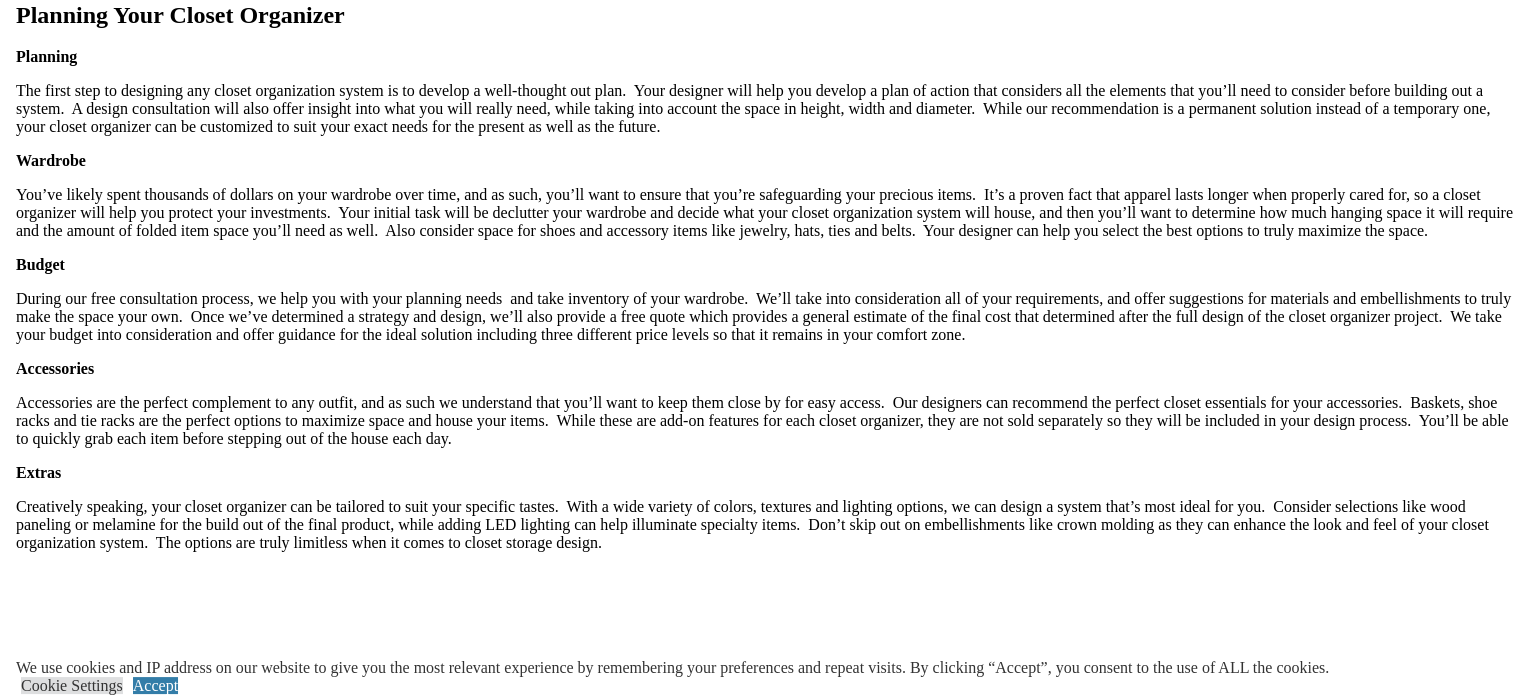 scroll, scrollTop: 2846, scrollLeft: 0, axis: vertical 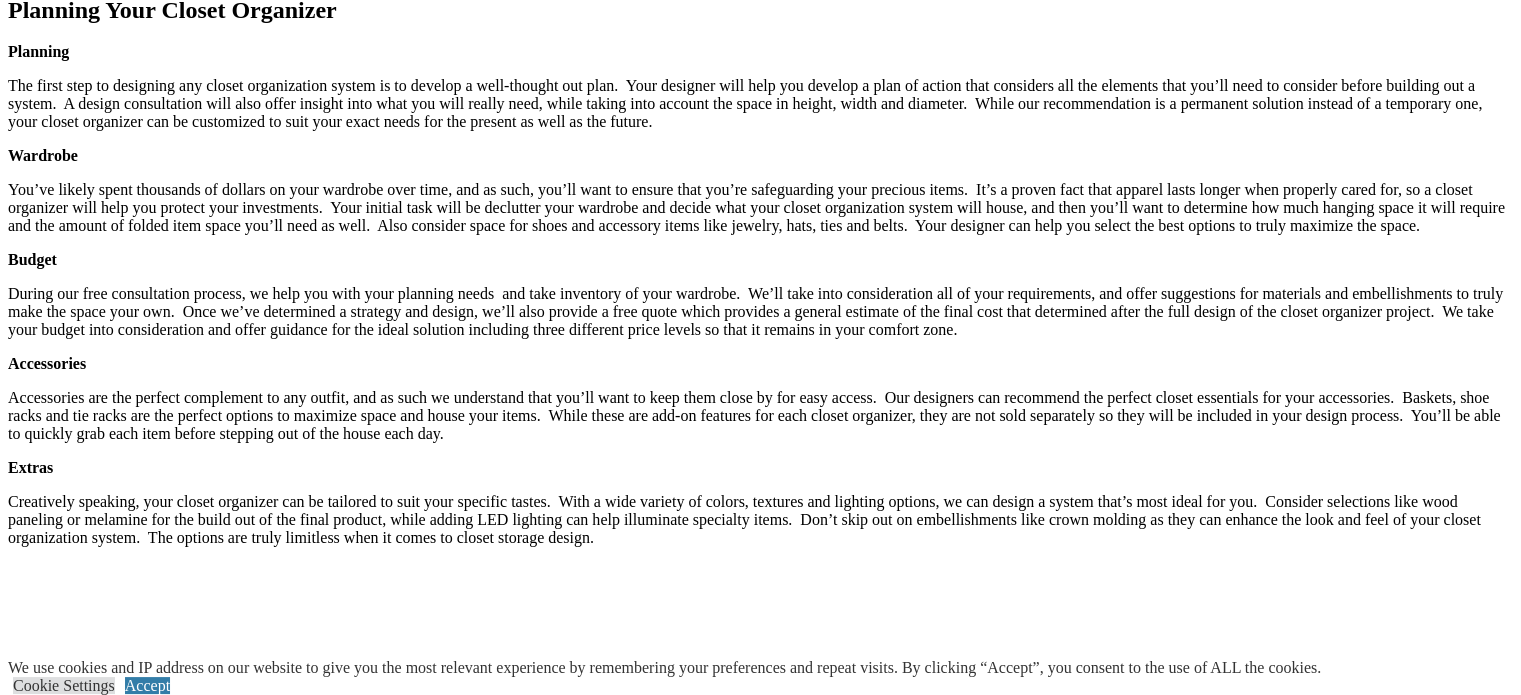 click on "Master walk-in closet organizer system includes plenty of drawers to free up floor space in the bedroom." at bounding box center [760, 1292] 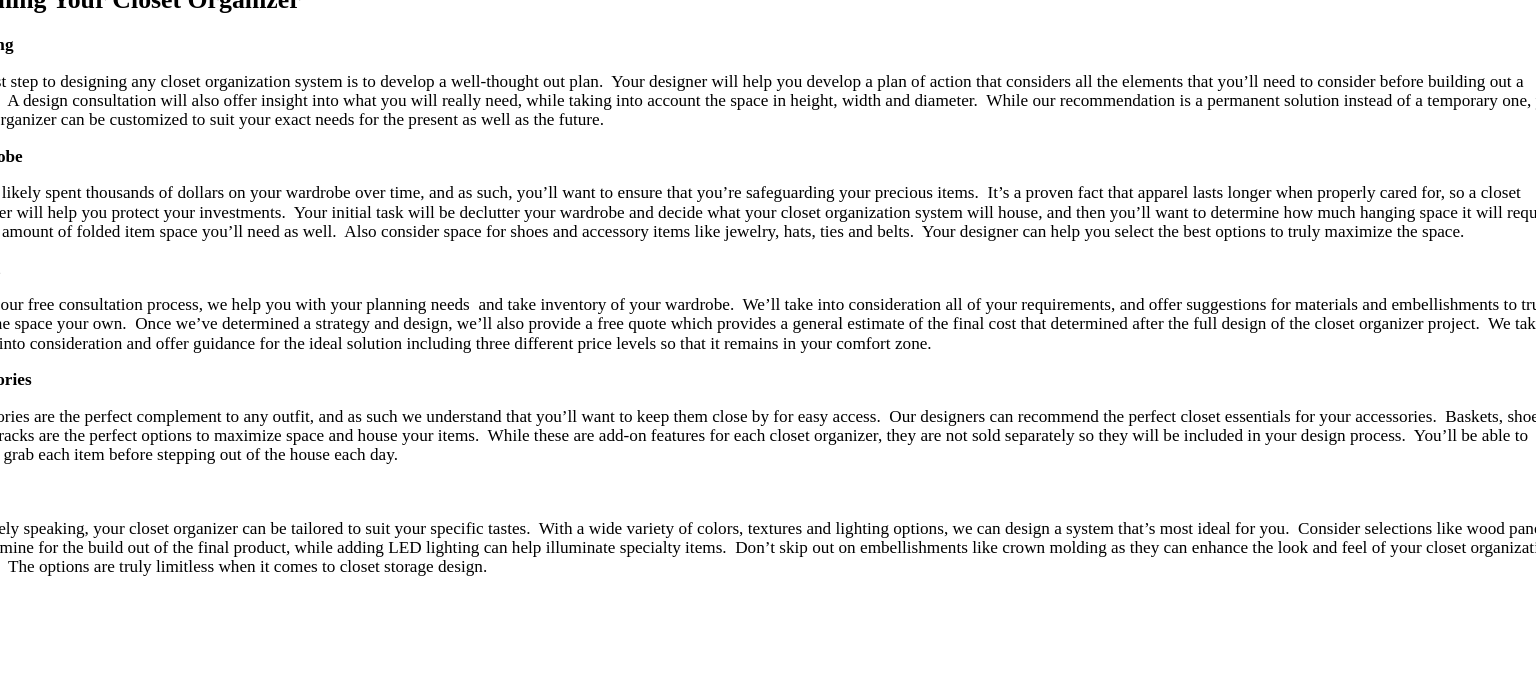 scroll, scrollTop: 2846, scrollLeft: 0, axis: vertical 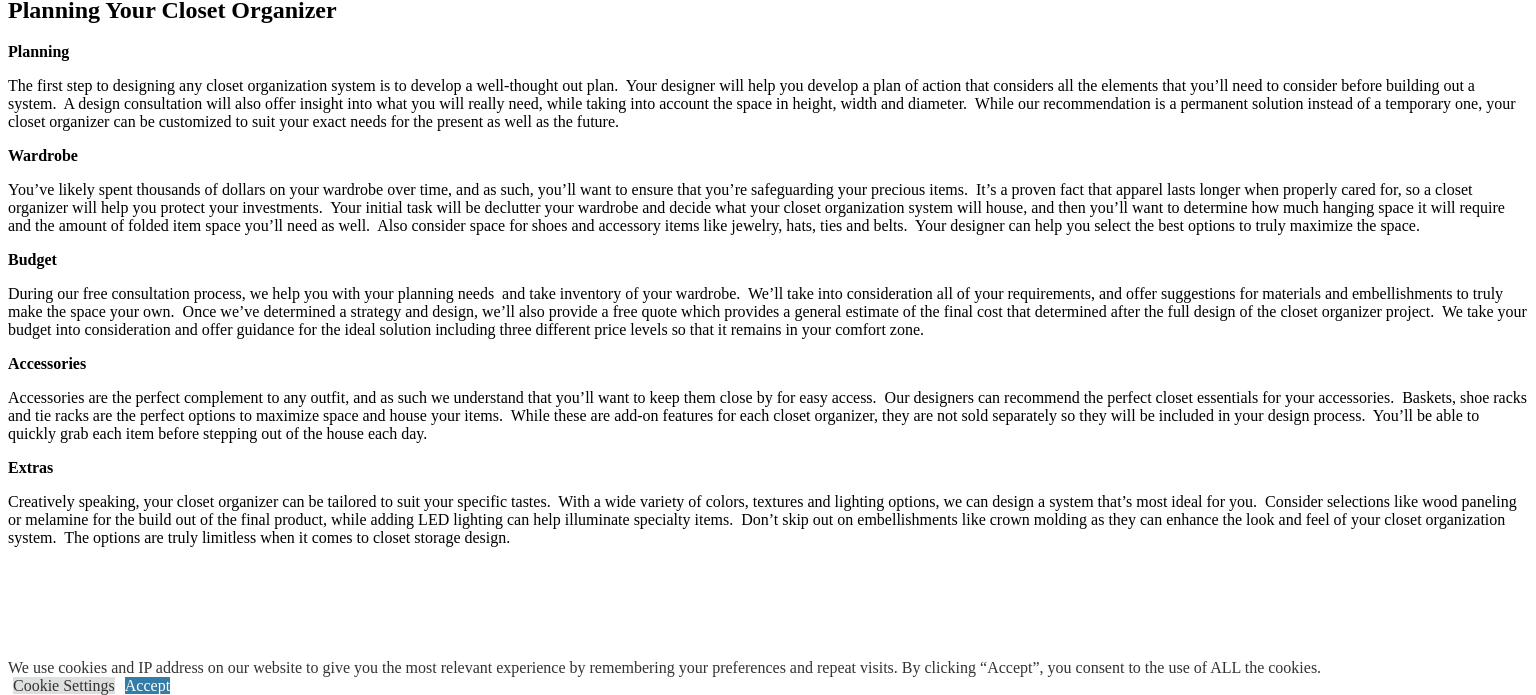 click at bounding box center (8, 8754) 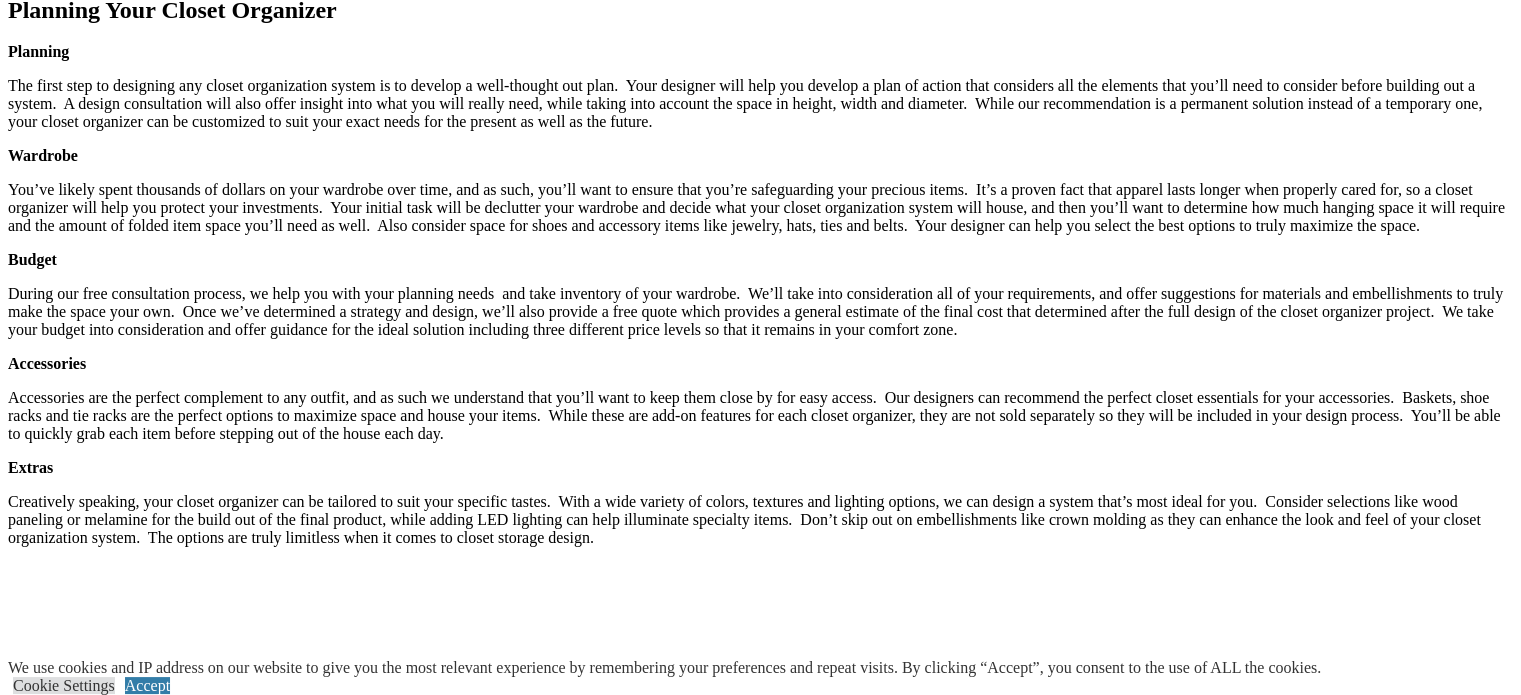 click on "His closet features masculine colors with  Shaker style fronts and specialty tie organizers on the wall." at bounding box center [780, 2321] 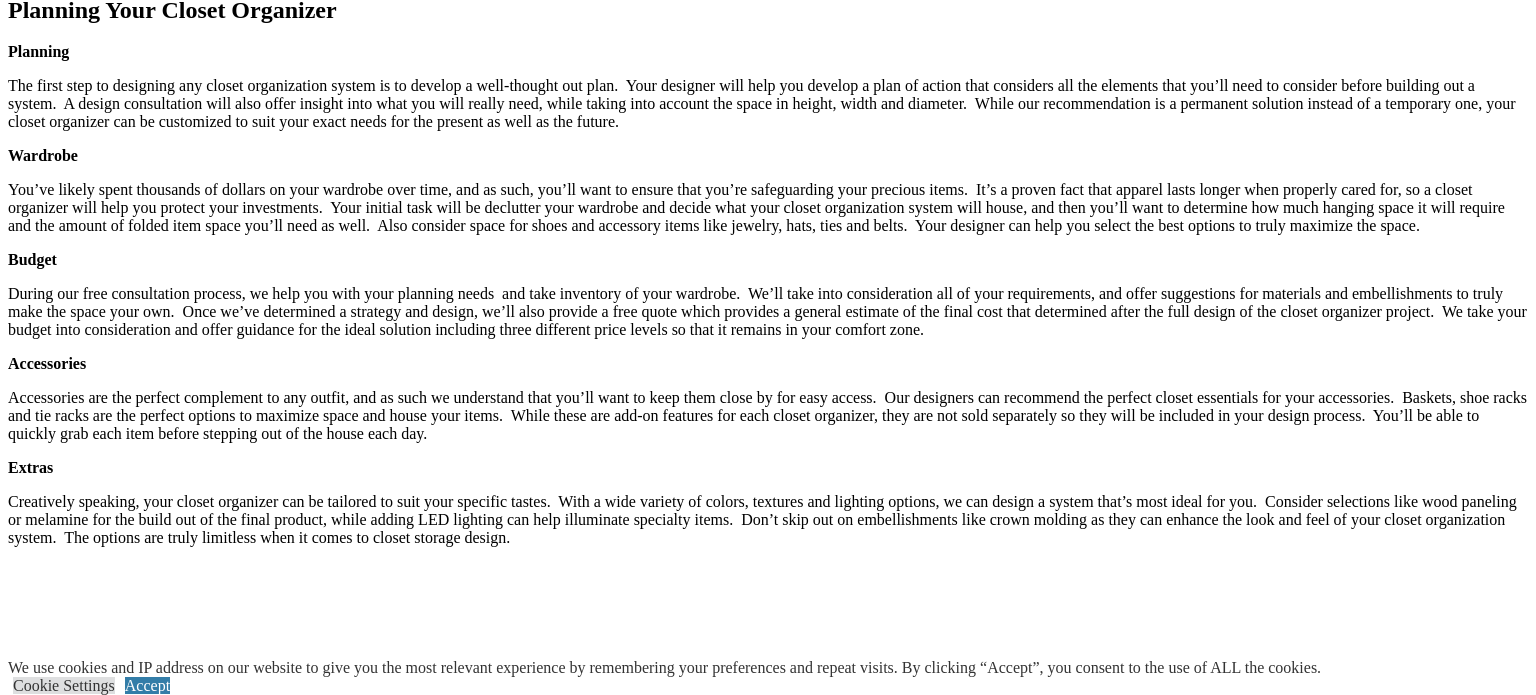 click at bounding box center (768, 8736) 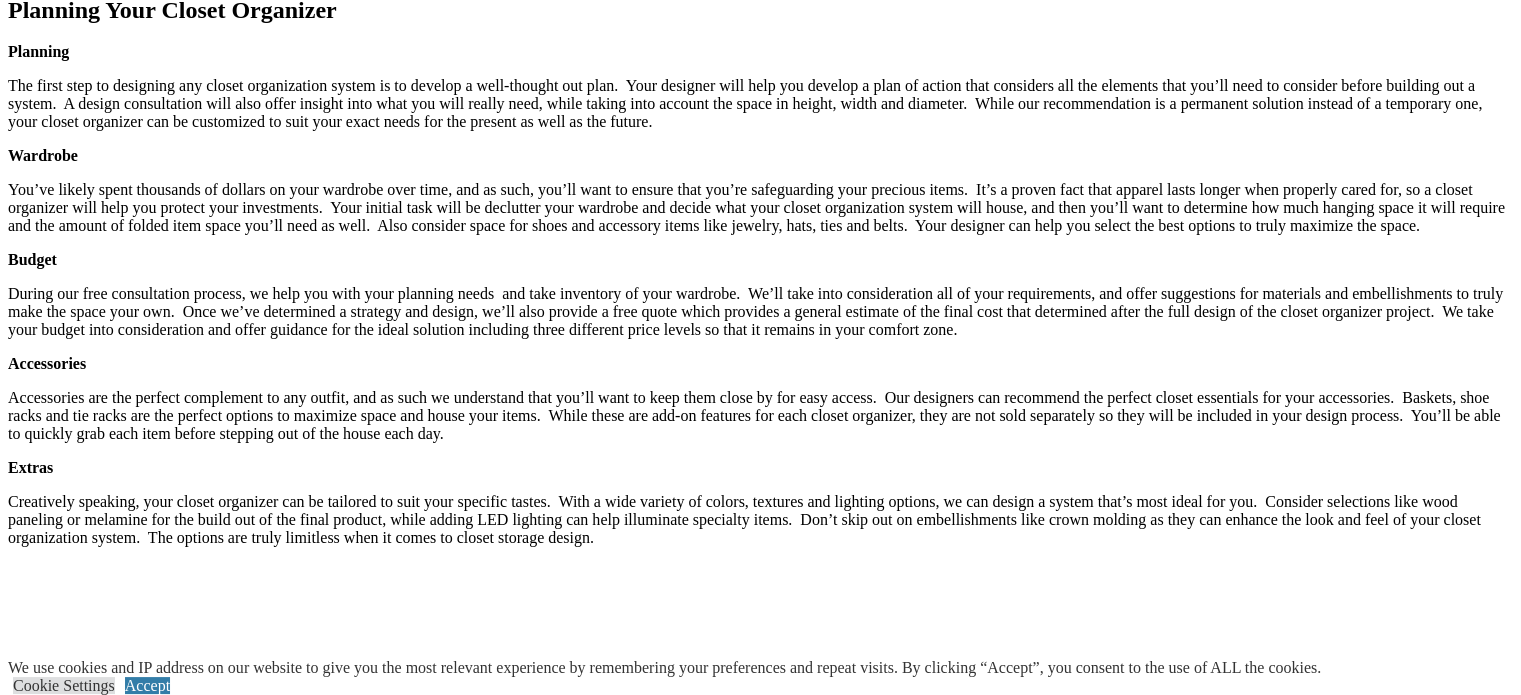 click on "Closet organizer combines drawer sections, double hanging and shelving for storage." at bounding box center [780, 2836] 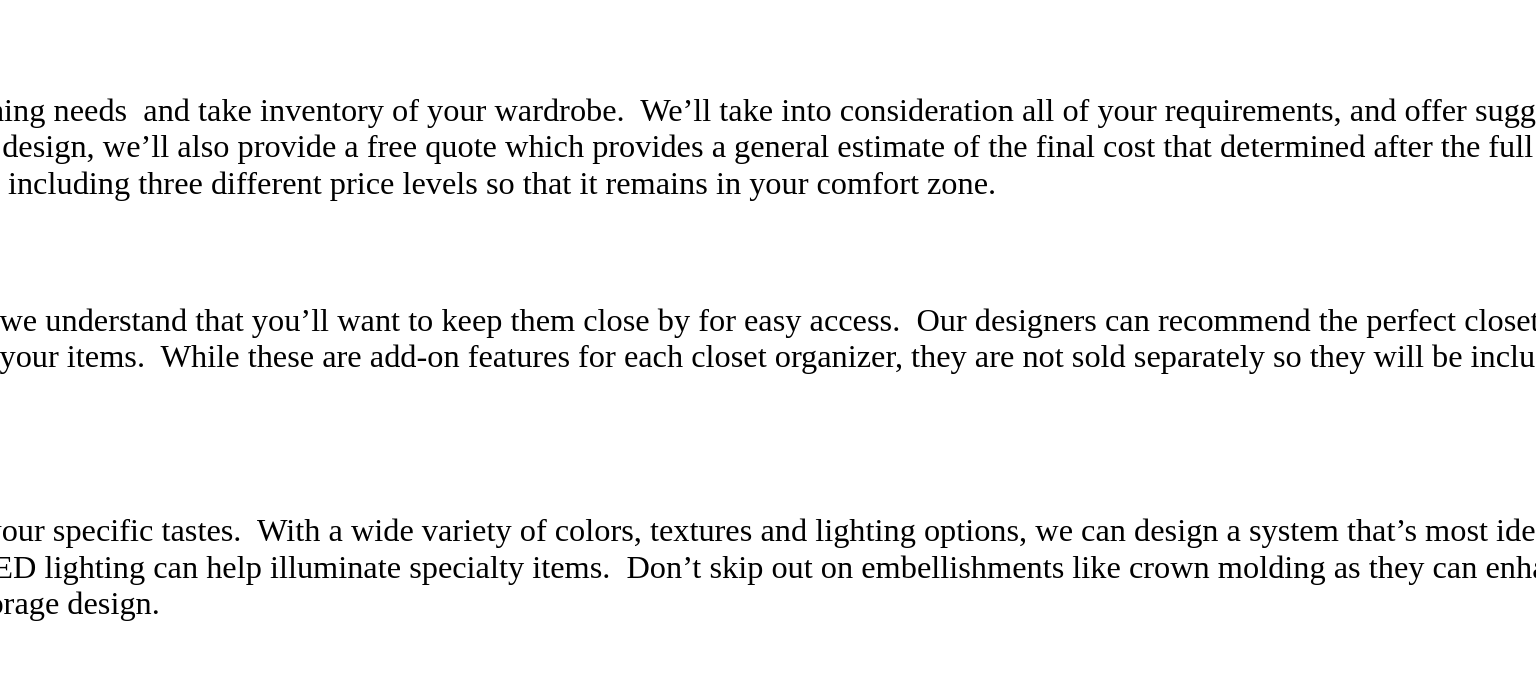 scroll, scrollTop: 2846, scrollLeft: 0, axis: vertical 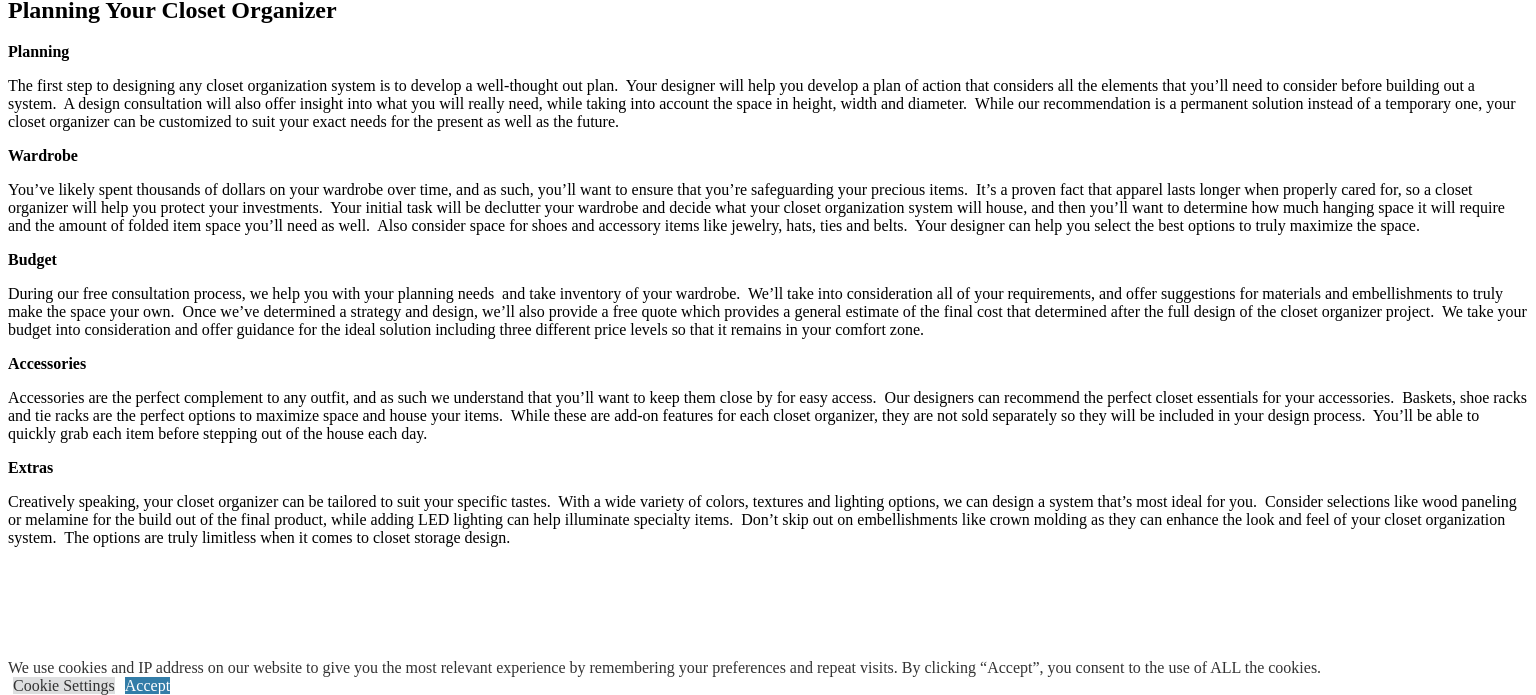 click at bounding box center (768, 8736) 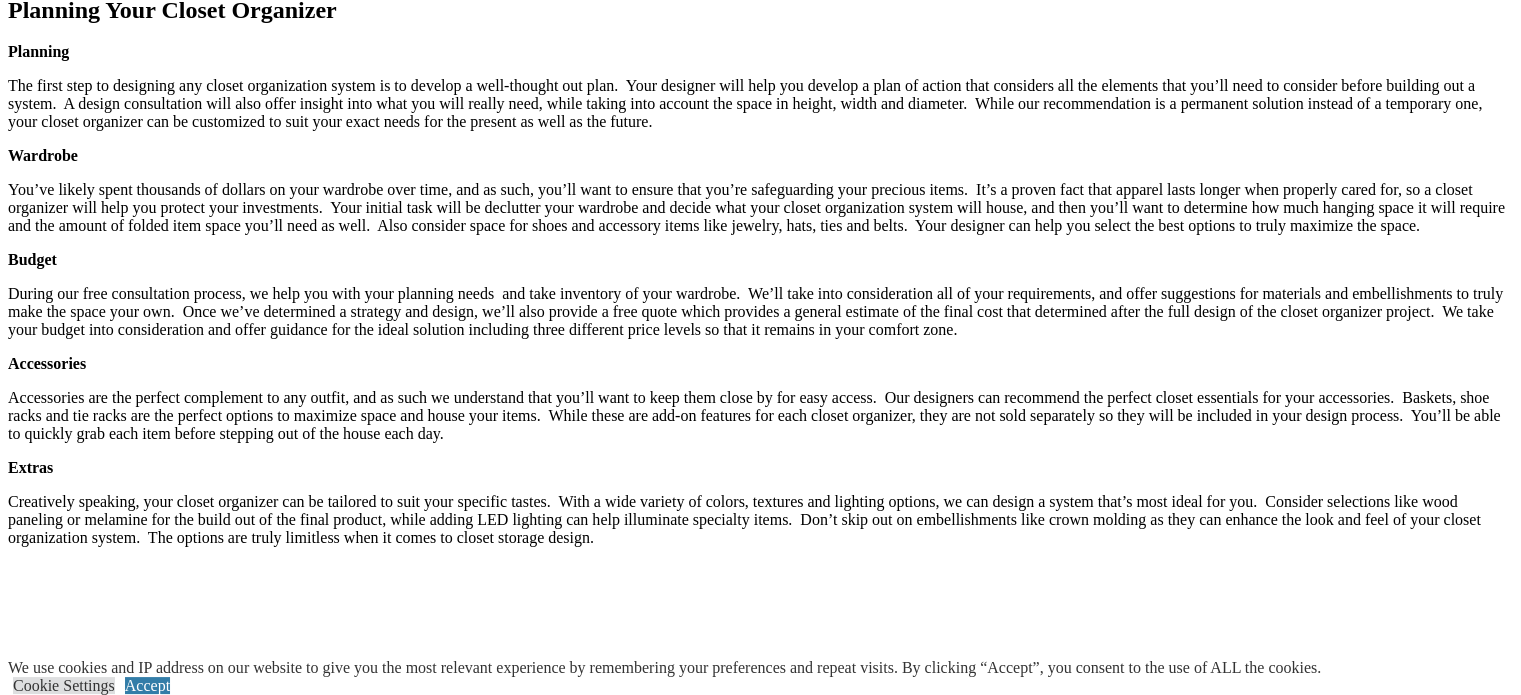 click on "Generous walk-in closet is maximized with organizers on all the walls. Folded space is covered with shaker doors for an upscale style." at bounding box center [780, 3350] 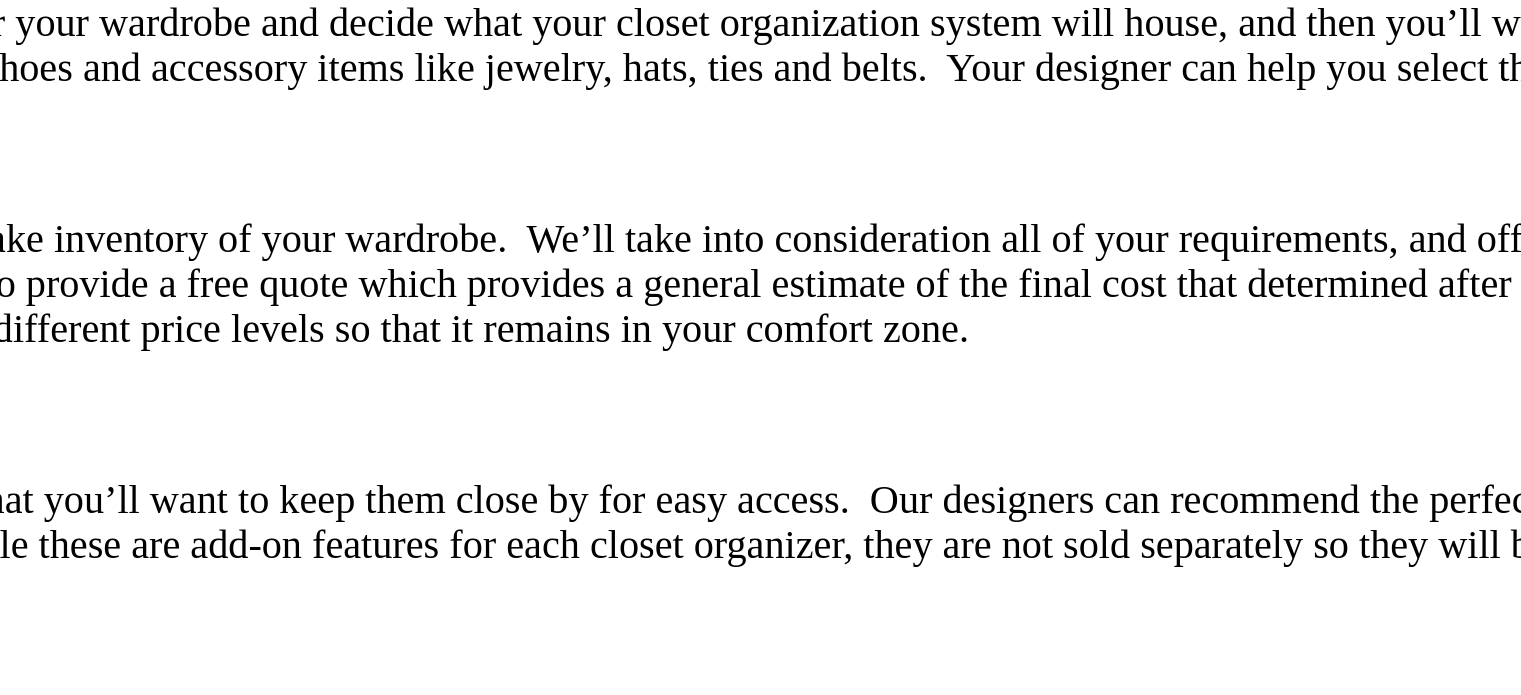 scroll, scrollTop: 2846, scrollLeft: 0, axis: vertical 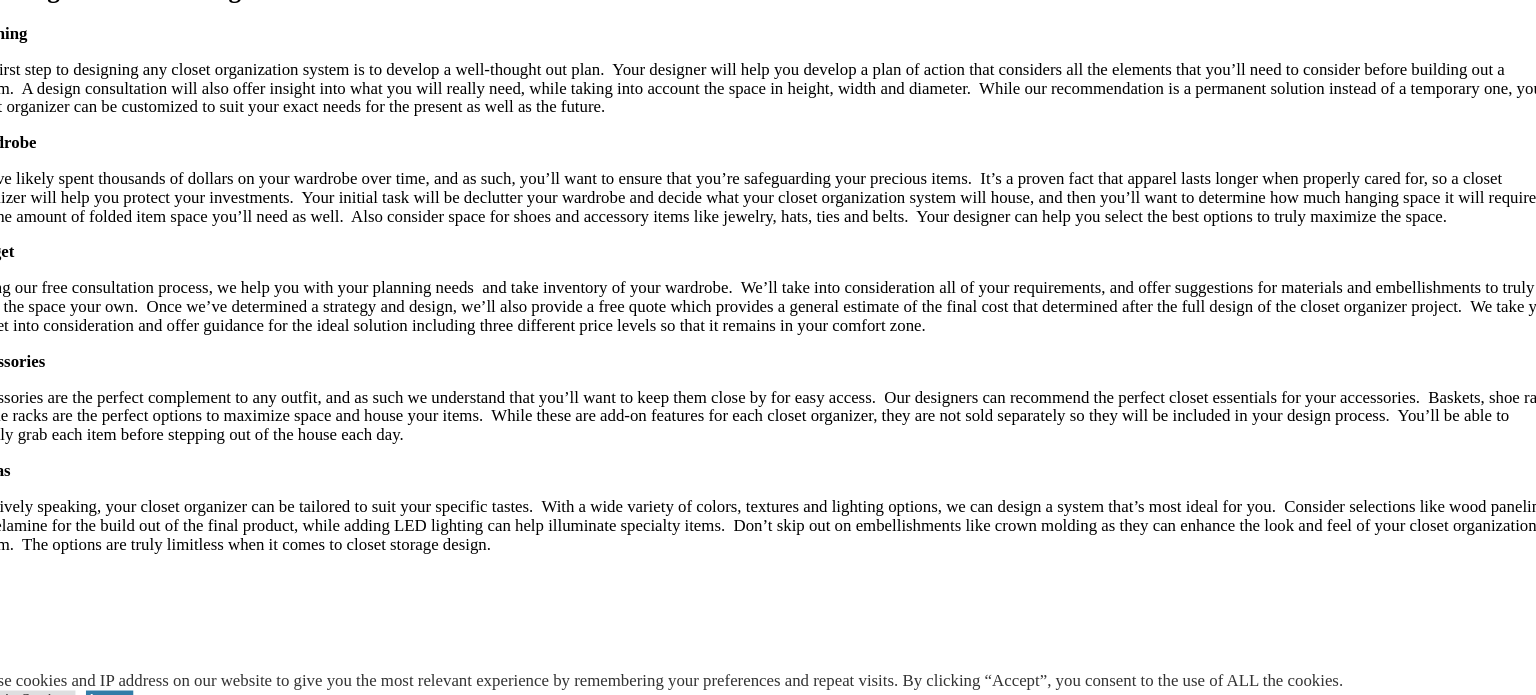 click at bounding box center (8, 8754) 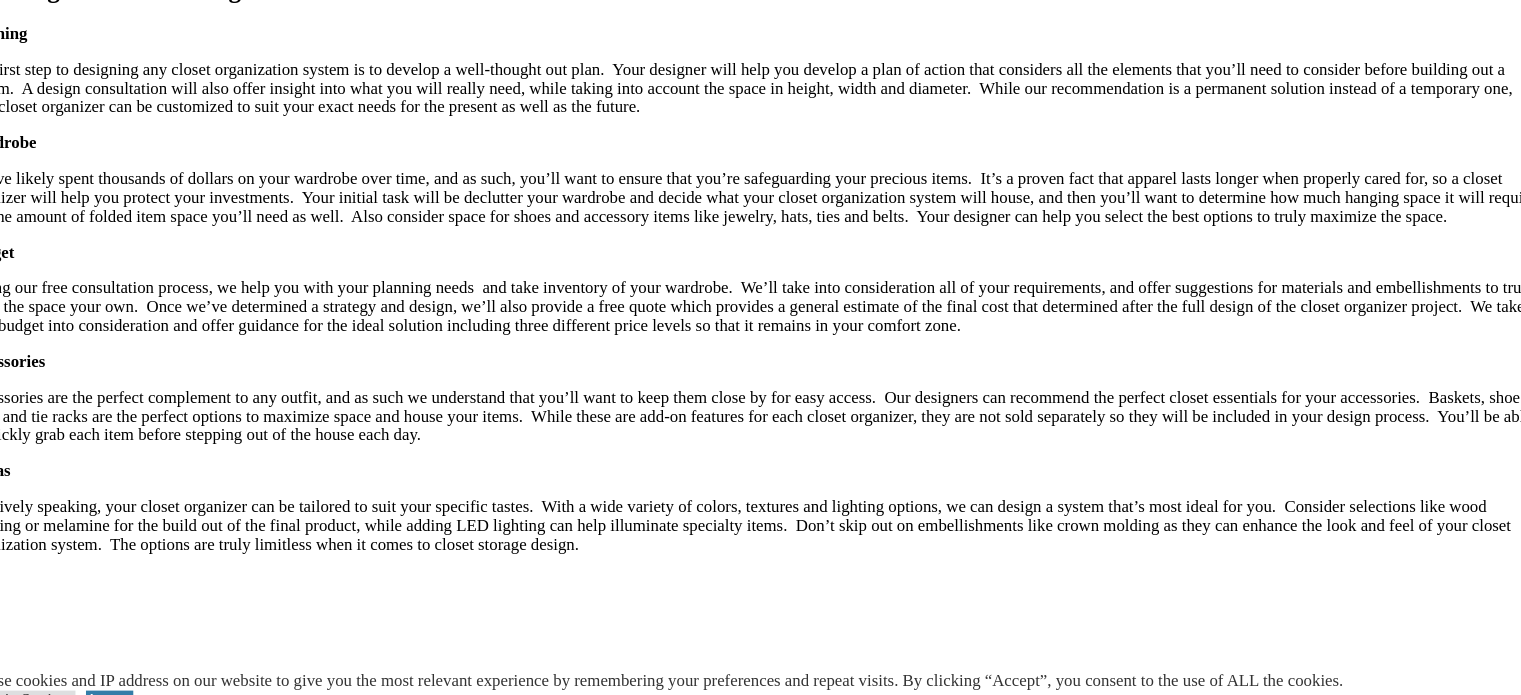 click on "Closet Organizer Project We Love Shea Builders Include Closets In Model Homes
Master walk-in closet organizer system includes plenty of drawers to free up floor space in the bedroom.
Master walk-in closet organizer system includes plenty of drawers to free up floor space in the bedroom.
His closet features masculine colors with  Shaker style fronts and specialty tie organizers on the wall.
Closet organizer combines drawer sections, double hanging and shelving for storage.
Generous walk-in closet is maximized with organizers on all the walls. Folded space is covered with shaker doors for an upscale style." at bounding box center [760, 2261] 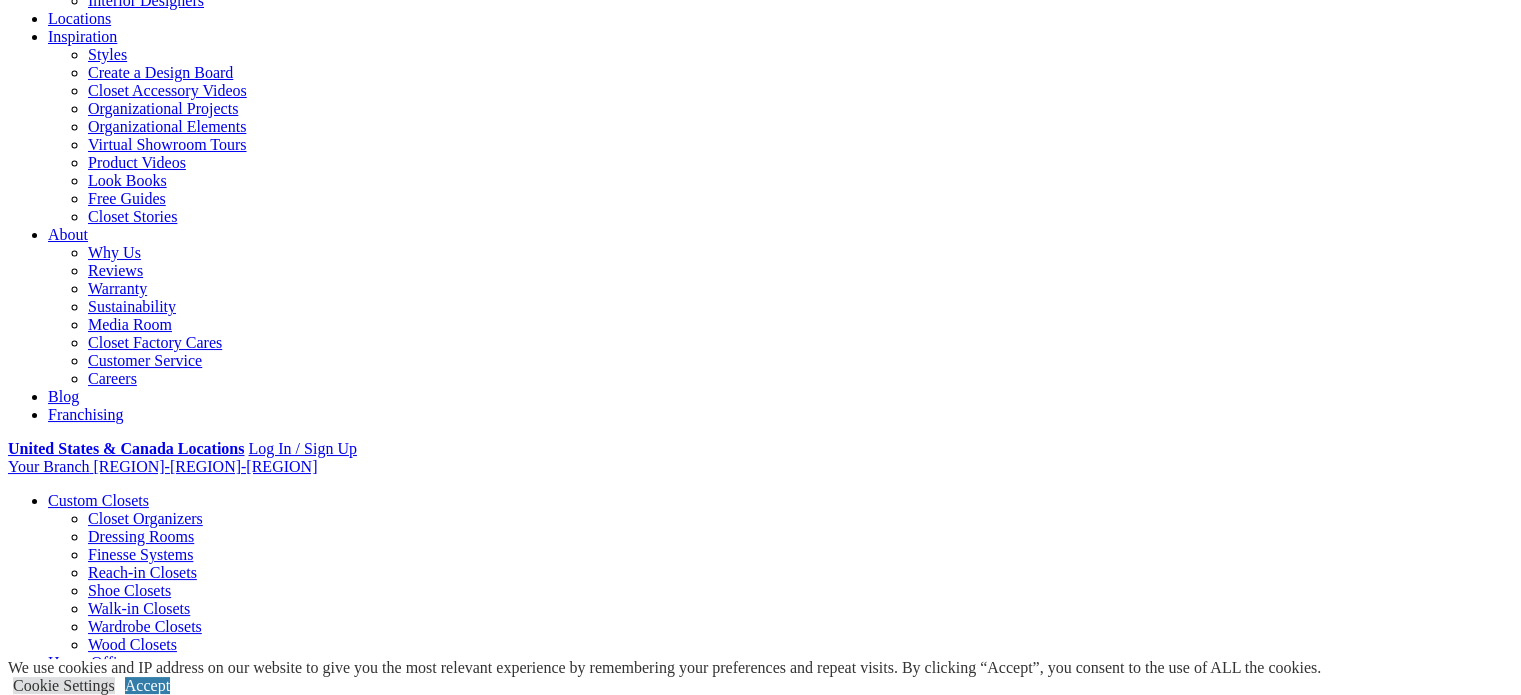 scroll, scrollTop: 0, scrollLeft: 0, axis: both 